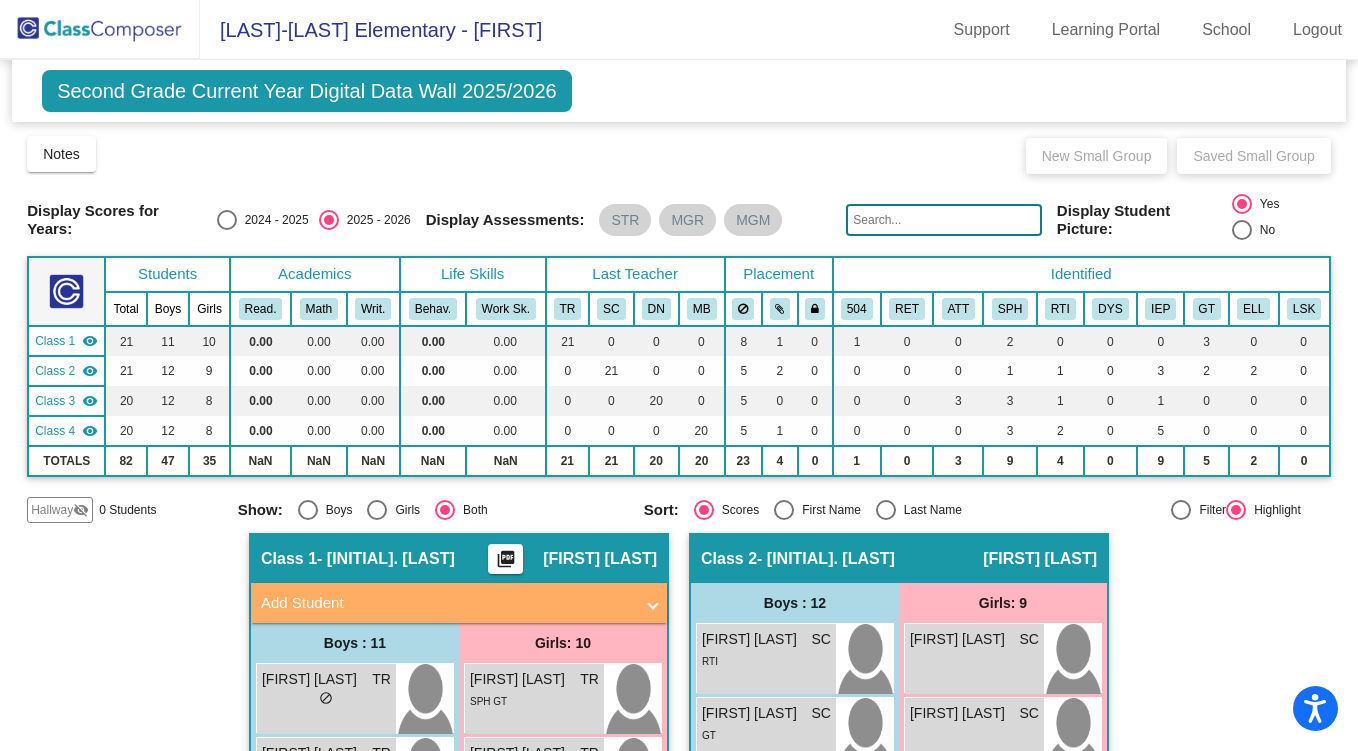 scroll, scrollTop: 0, scrollLeft: 0, axis: both 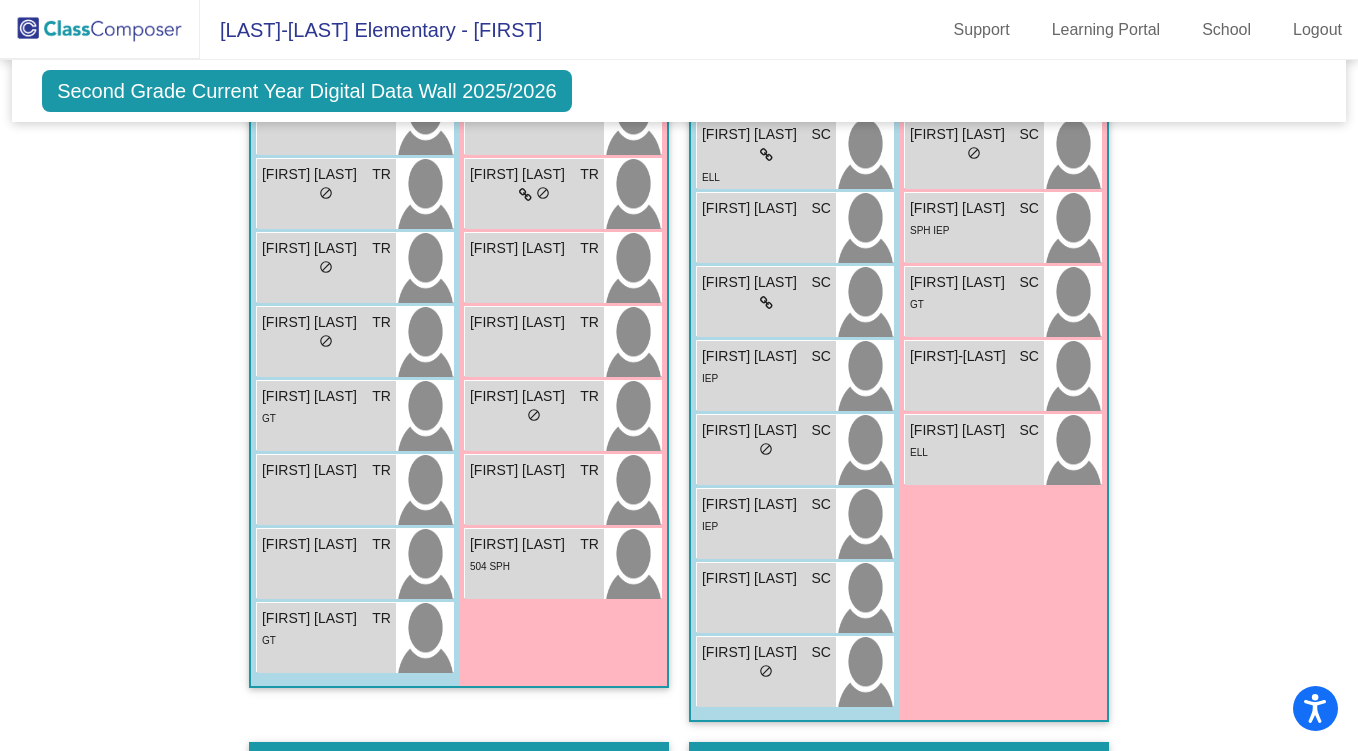 drag, startPoint x: 0, startPoint y: 0, endPoint x: 204, endPoint y: 483, distance: 524.31384 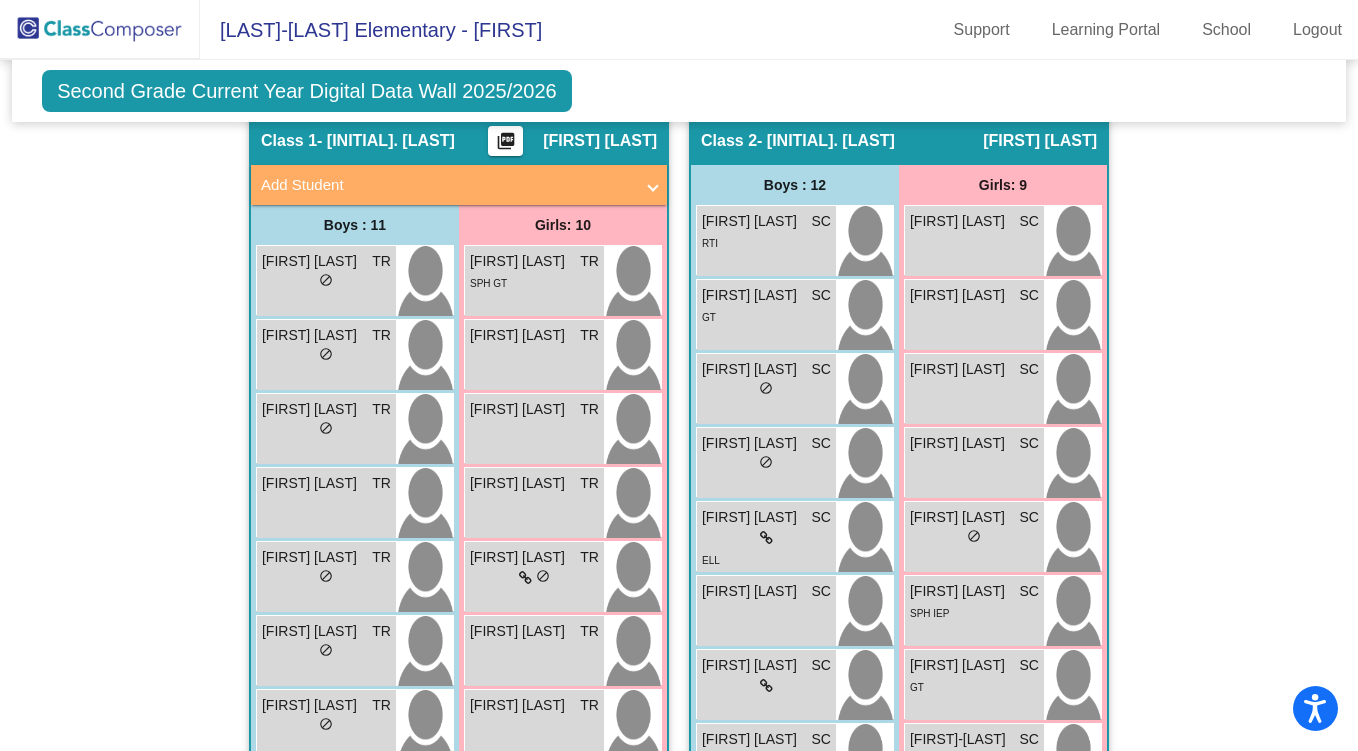 scroll, scrollTop: 413, scrollLeft: 0, axis: vertical 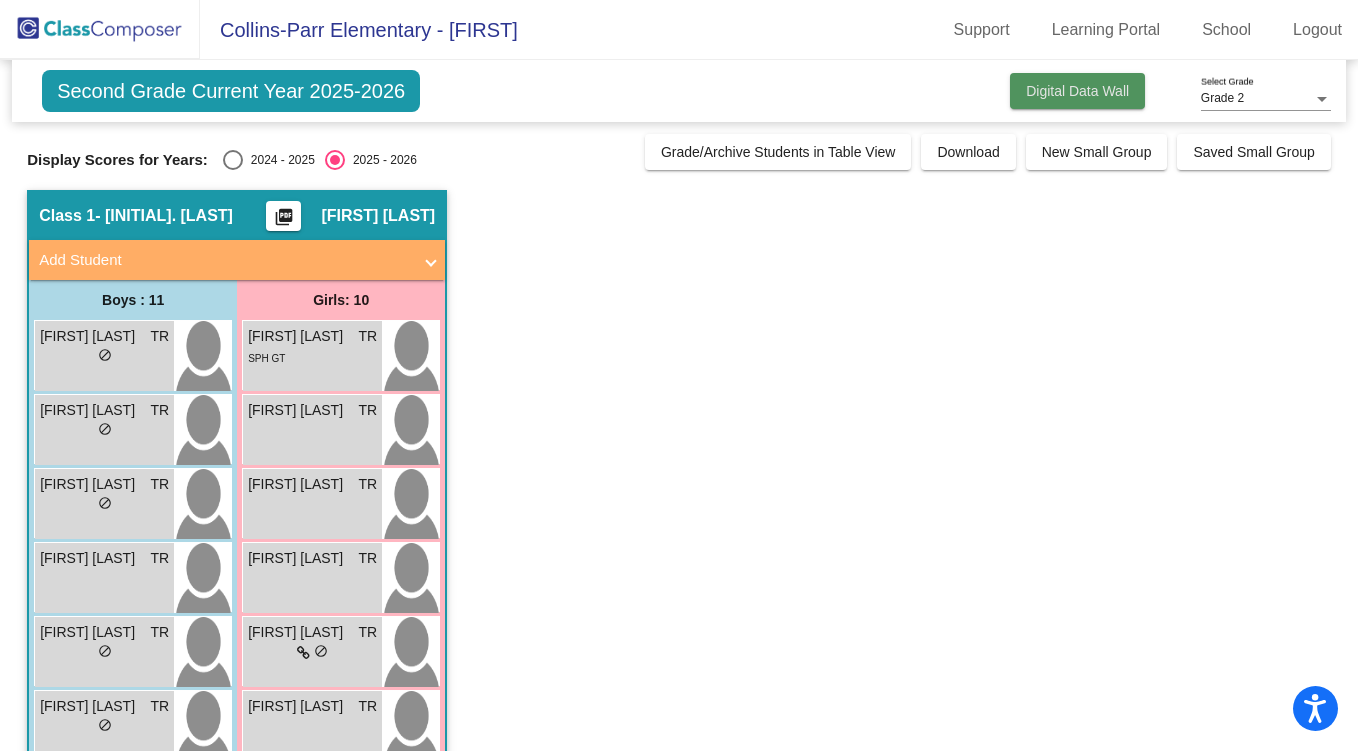 click on "Digital Data Wall" 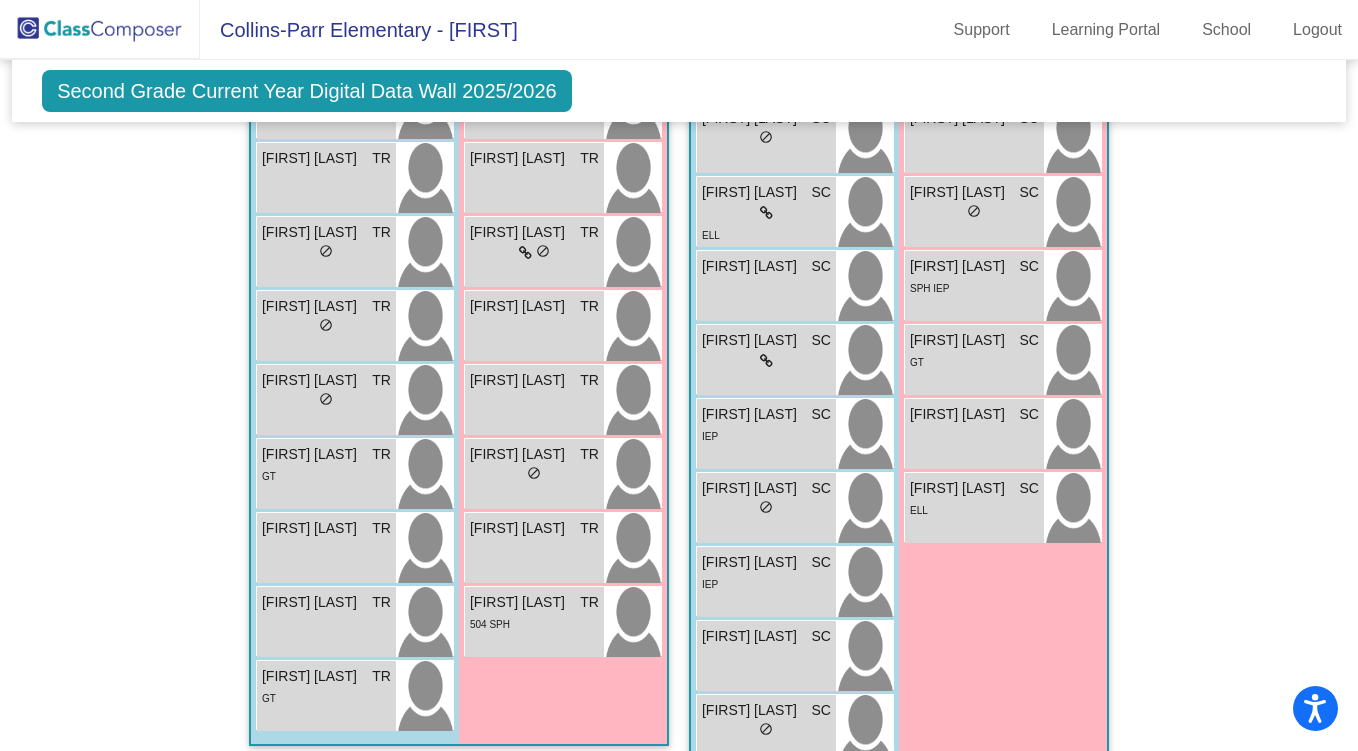 scroll, scrollTop: 744, scrollLeft: 0, axis: vertical 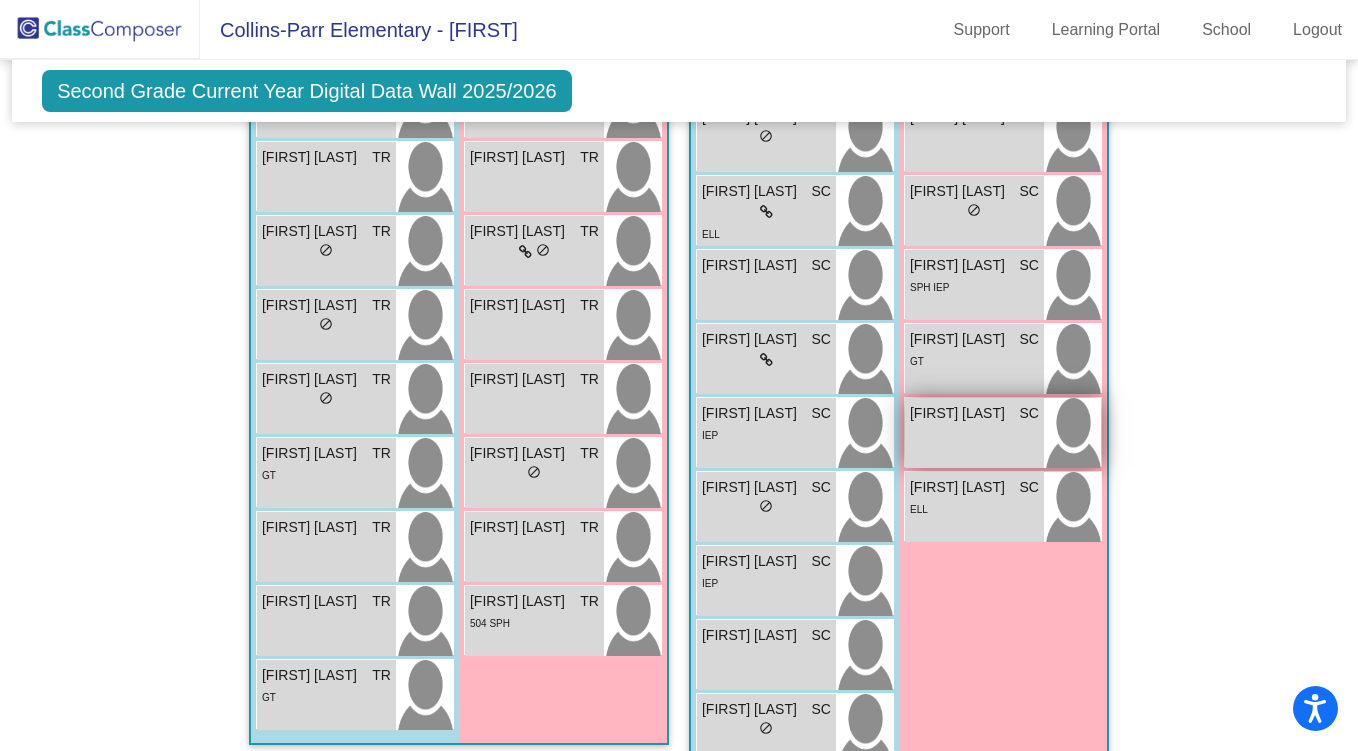 click on "Nayley Ocejo-Da Silva SC lock do_not_disturb_alt" at bounding box center (974, 433) 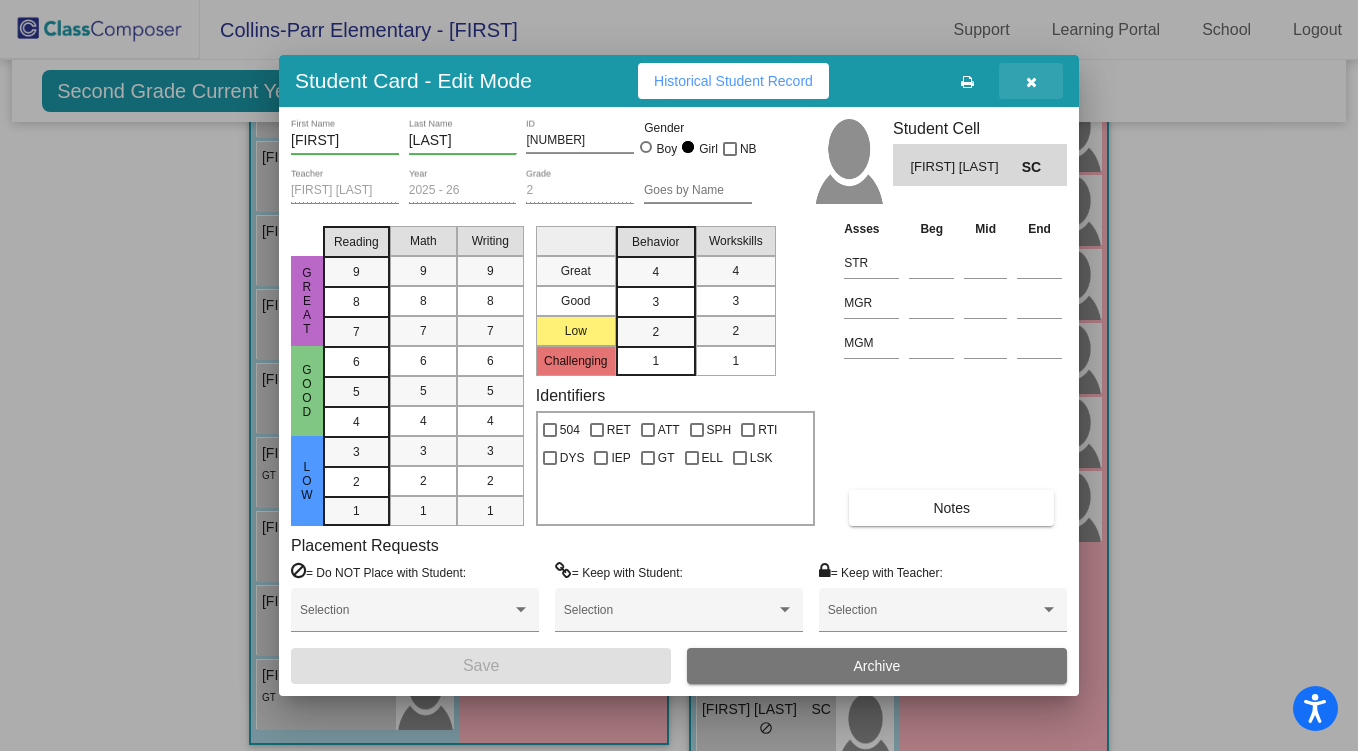 click at bounding box center (1031, 82) 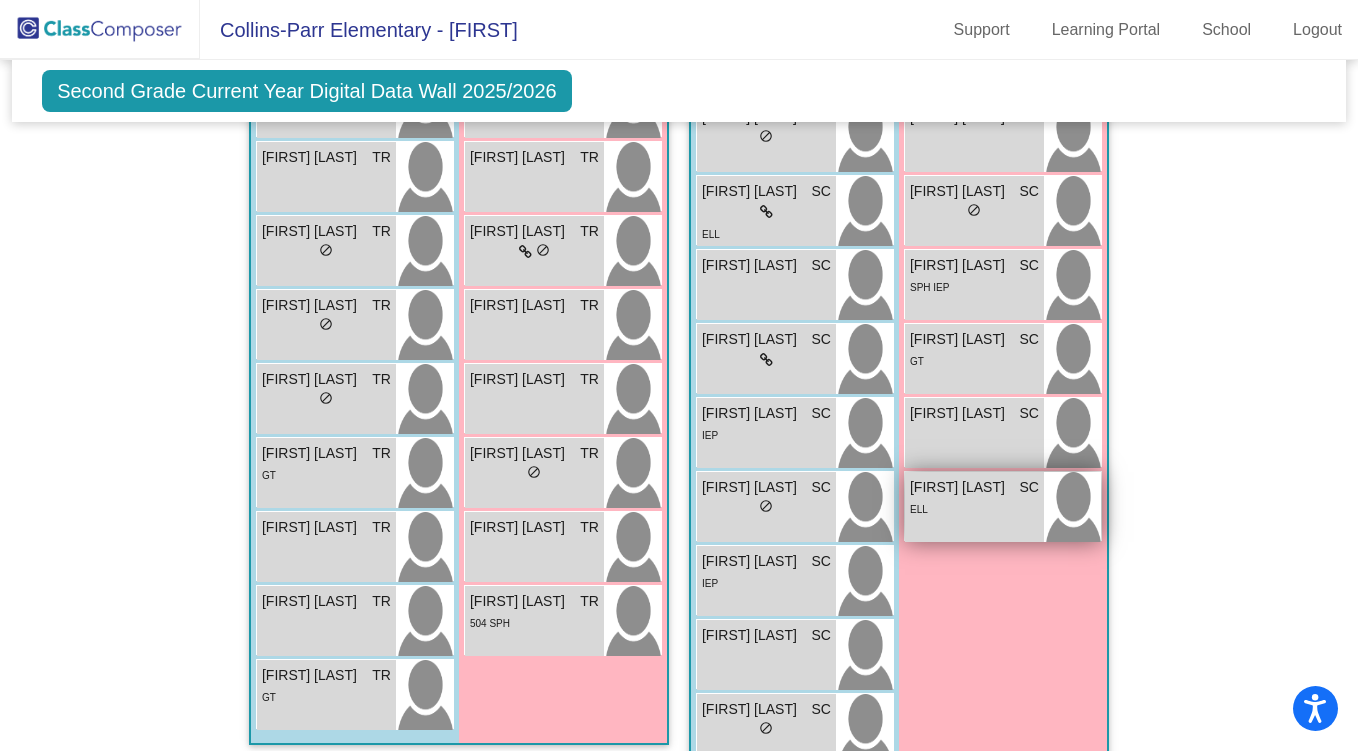 click on "Regina Zuniga SC lock do_not_disturb_alt ELL" at bounding box center [974, 507] 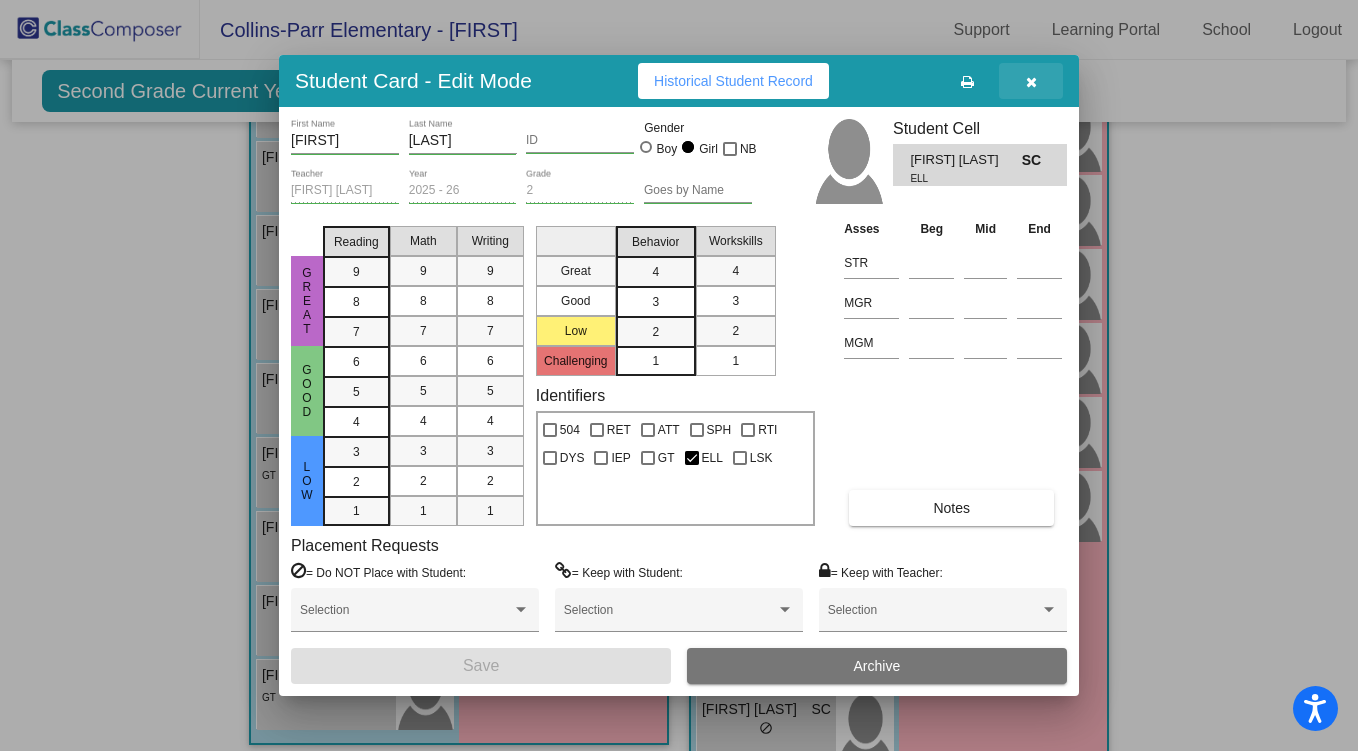 click at bounding box center (1031, 82) 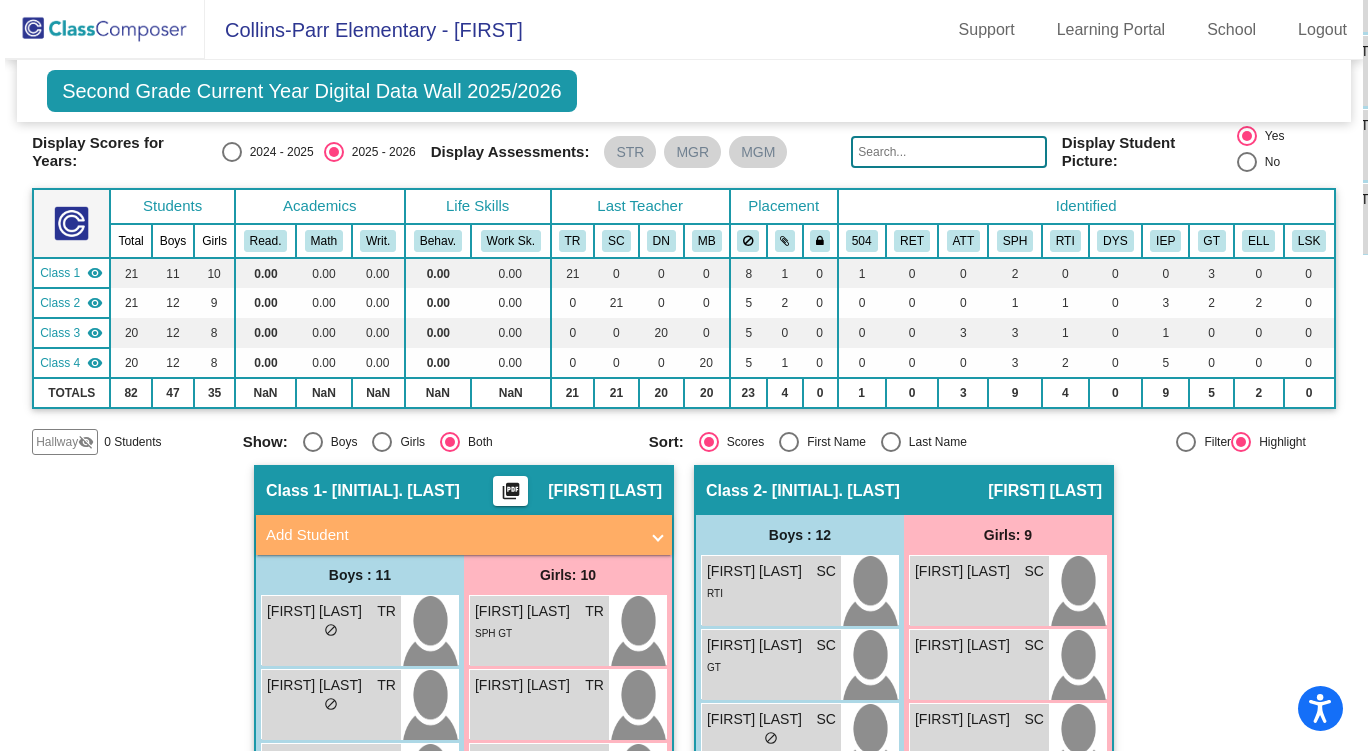scroll, scrollTop: 0, scrollLeft: 0, axis: both 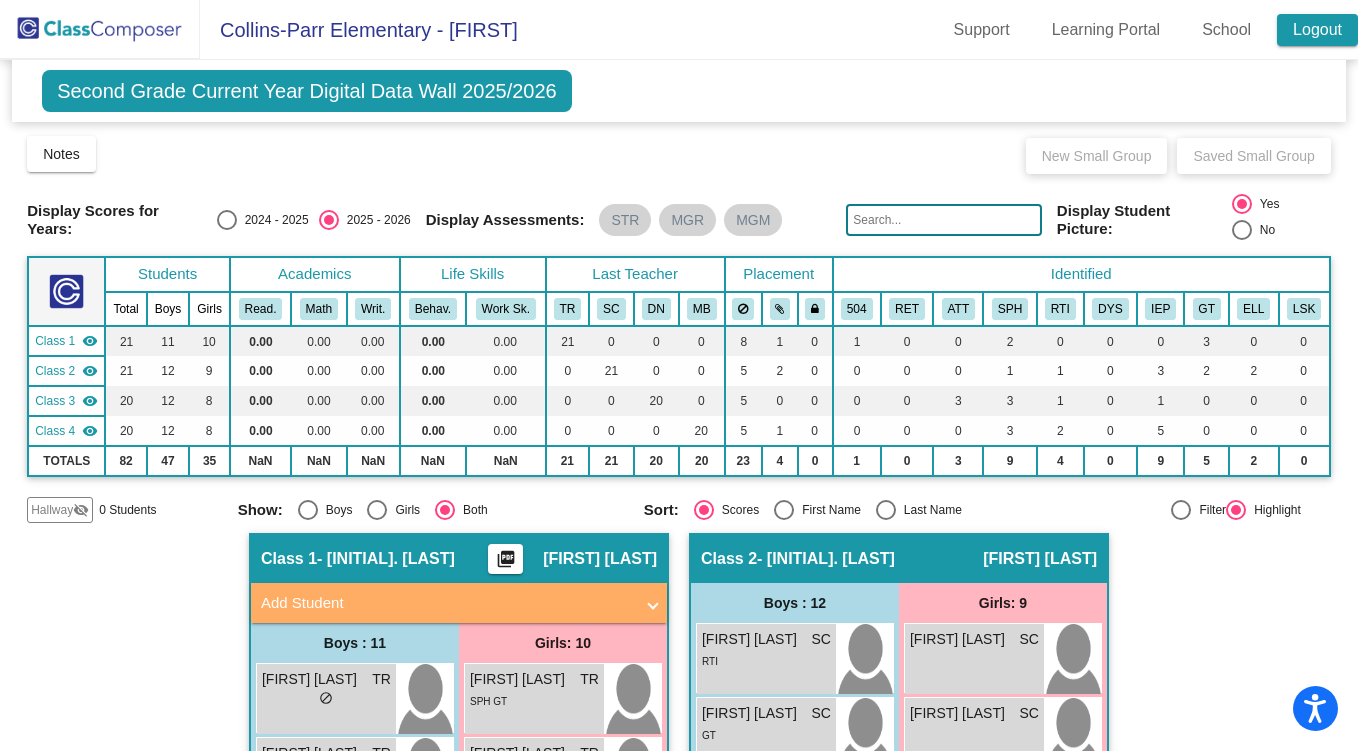 click on "Logout" 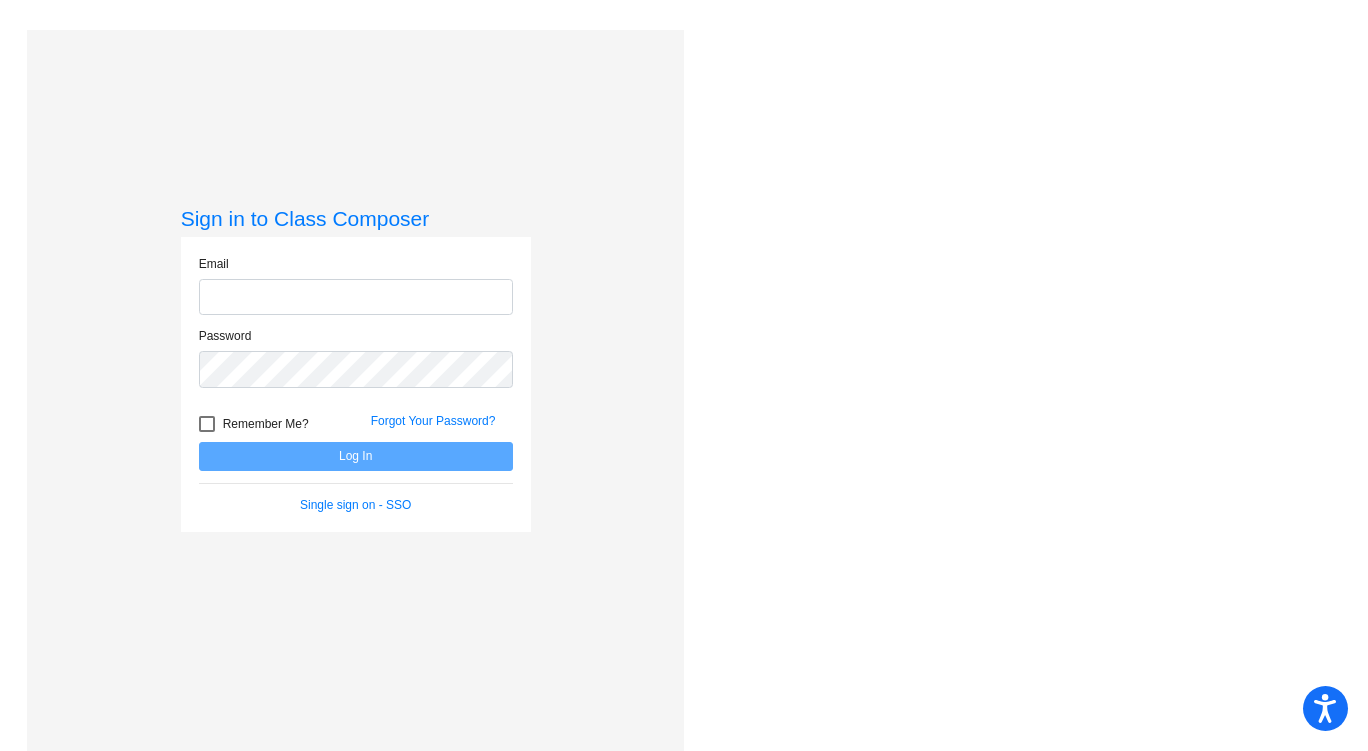type on "tramon@sdisd.us" 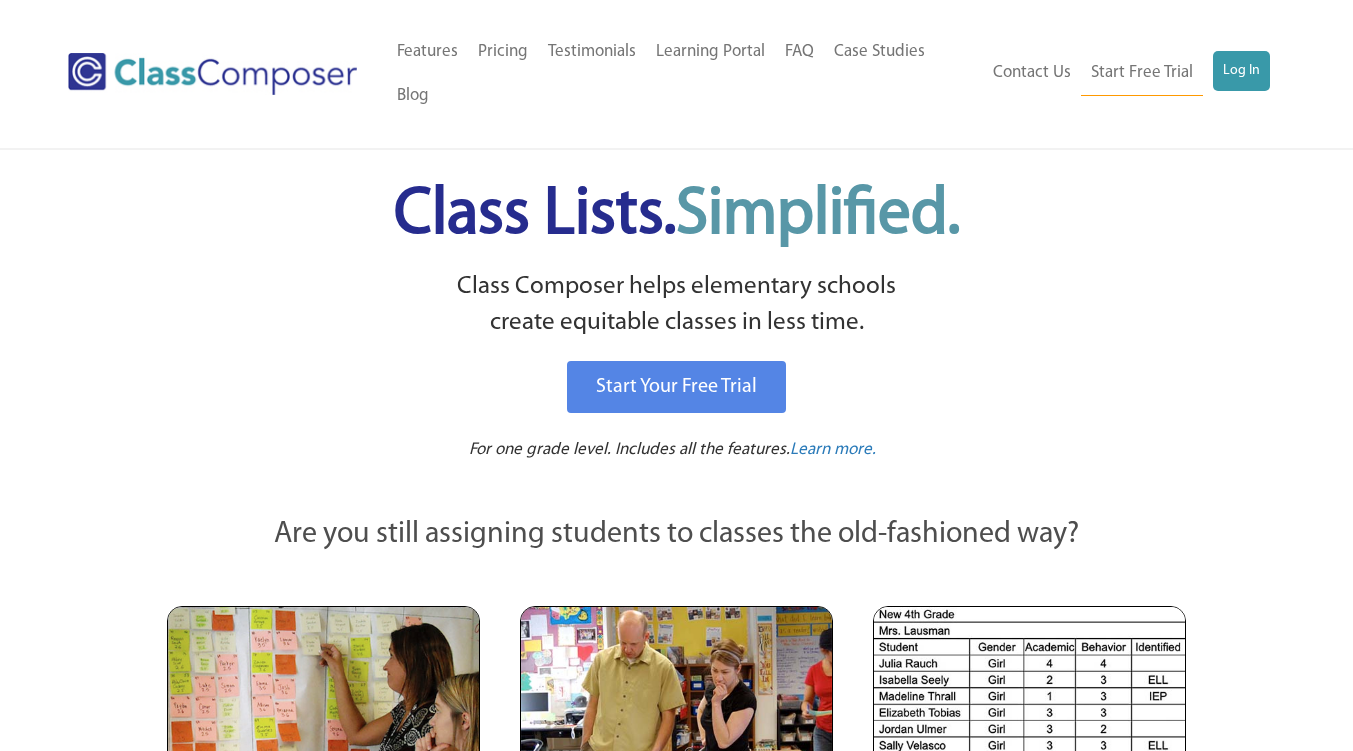 scroll, scrollTop: 0, scrollLeft: 0, axis: both 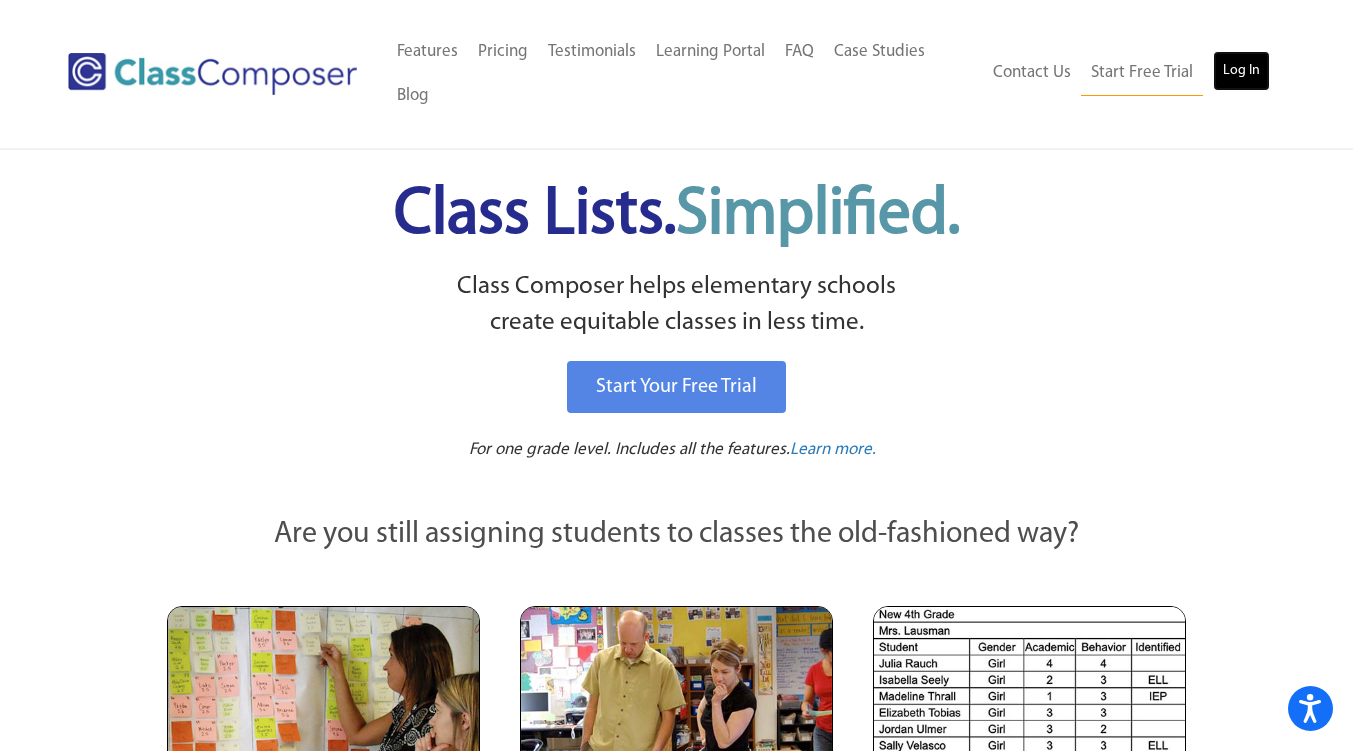 click on "Log In" at bounding box center (1241, 71) 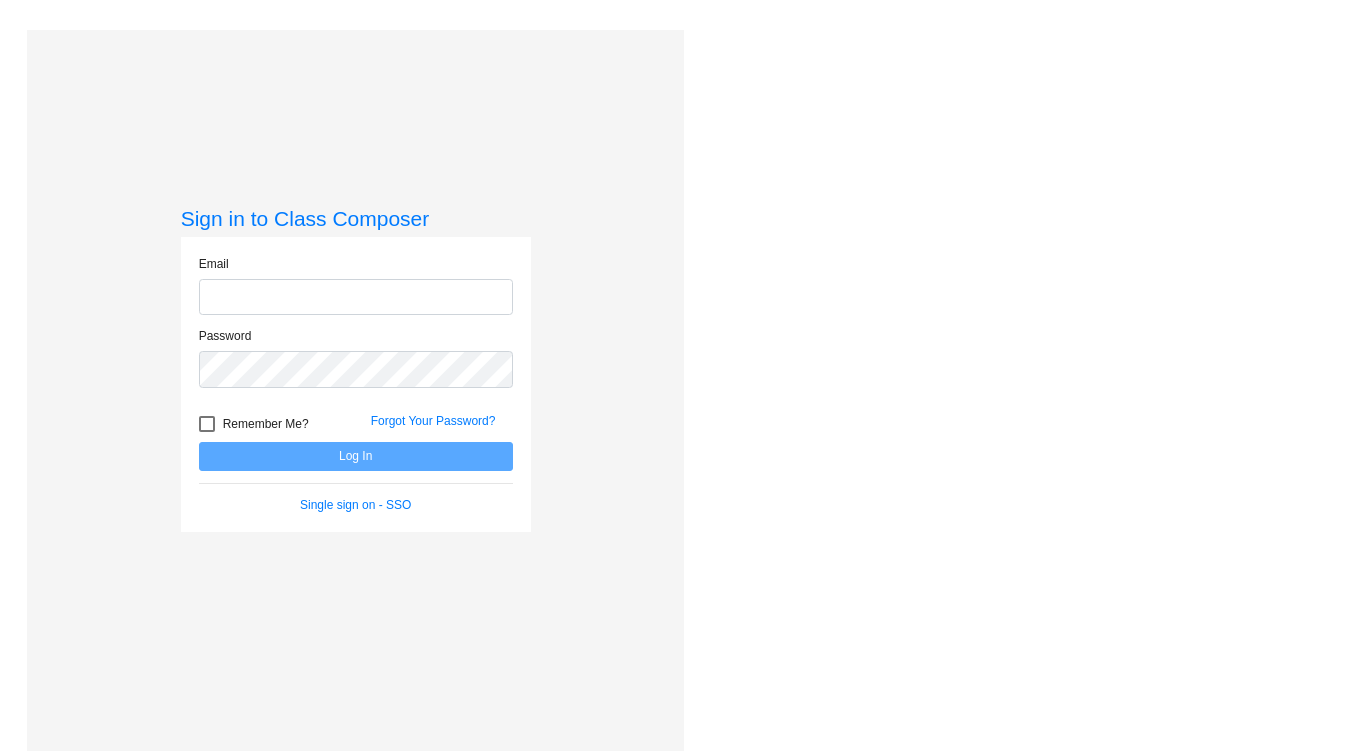 scroll, scrollTop: 0, scrollLeft: 0, axis: both 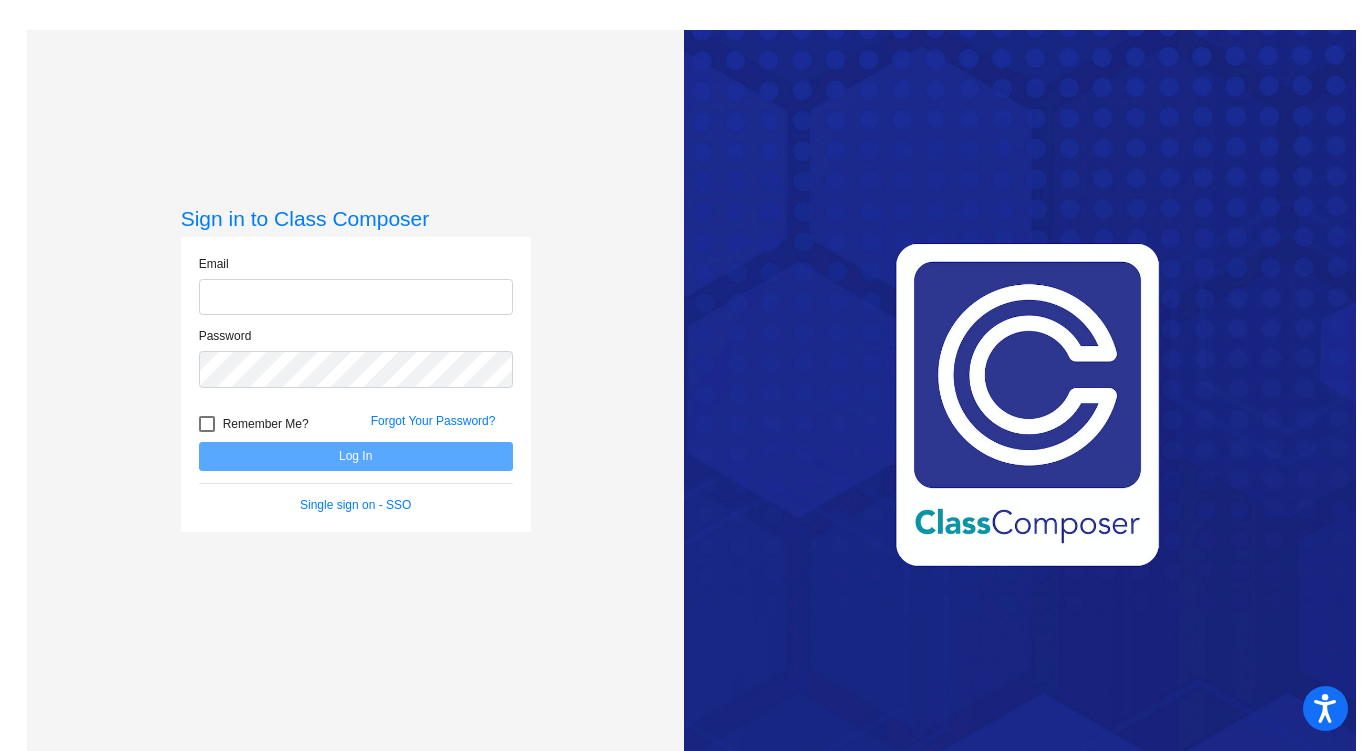 type on "[EMAIL]" 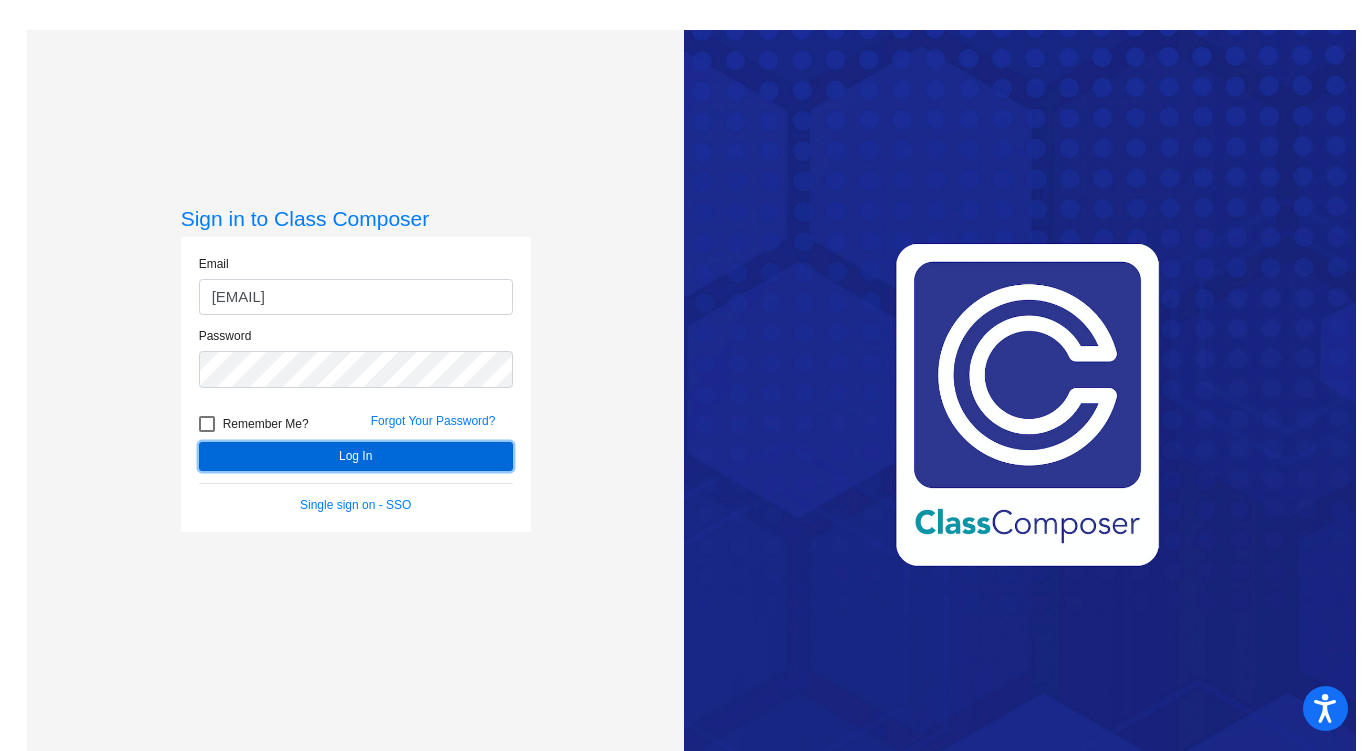 click on "Log In" 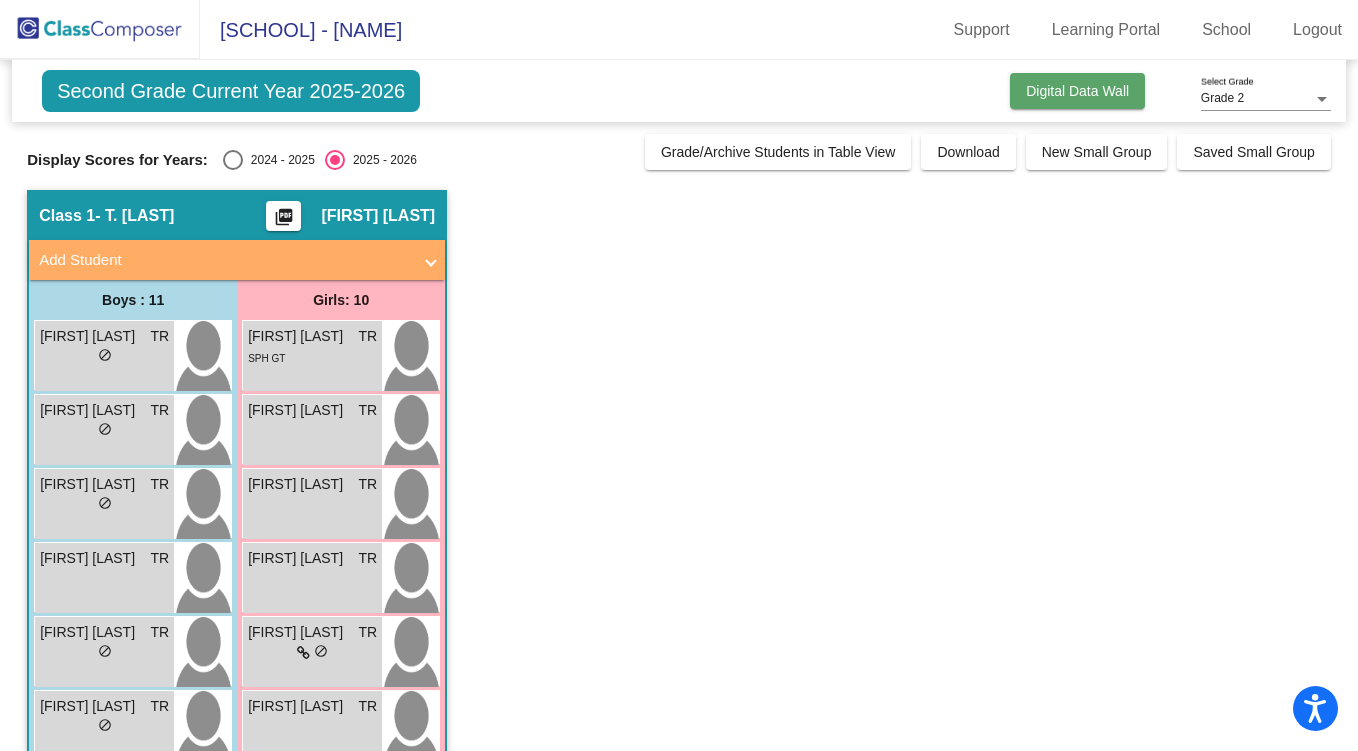 click on "Digital Data Wall" 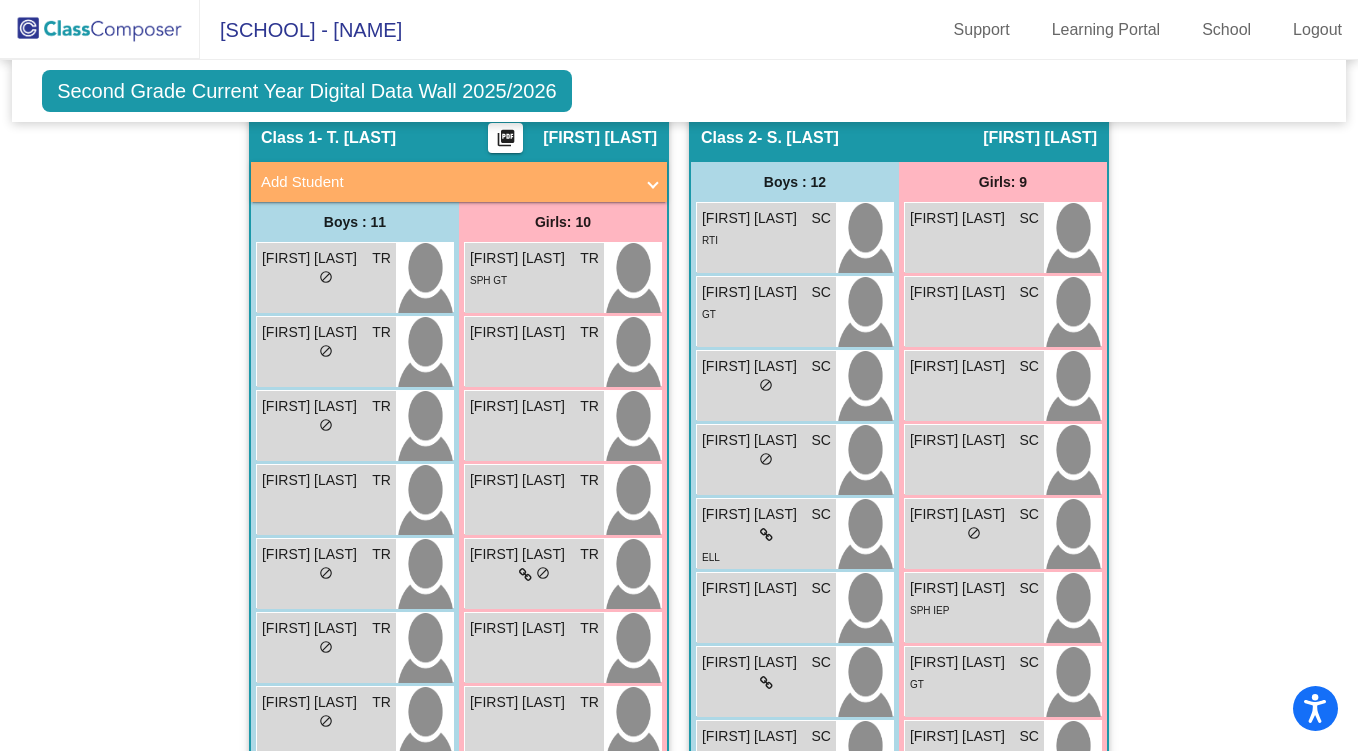 scroll, scrollTop: 1687, scrollLeft: 0, axis: vertical 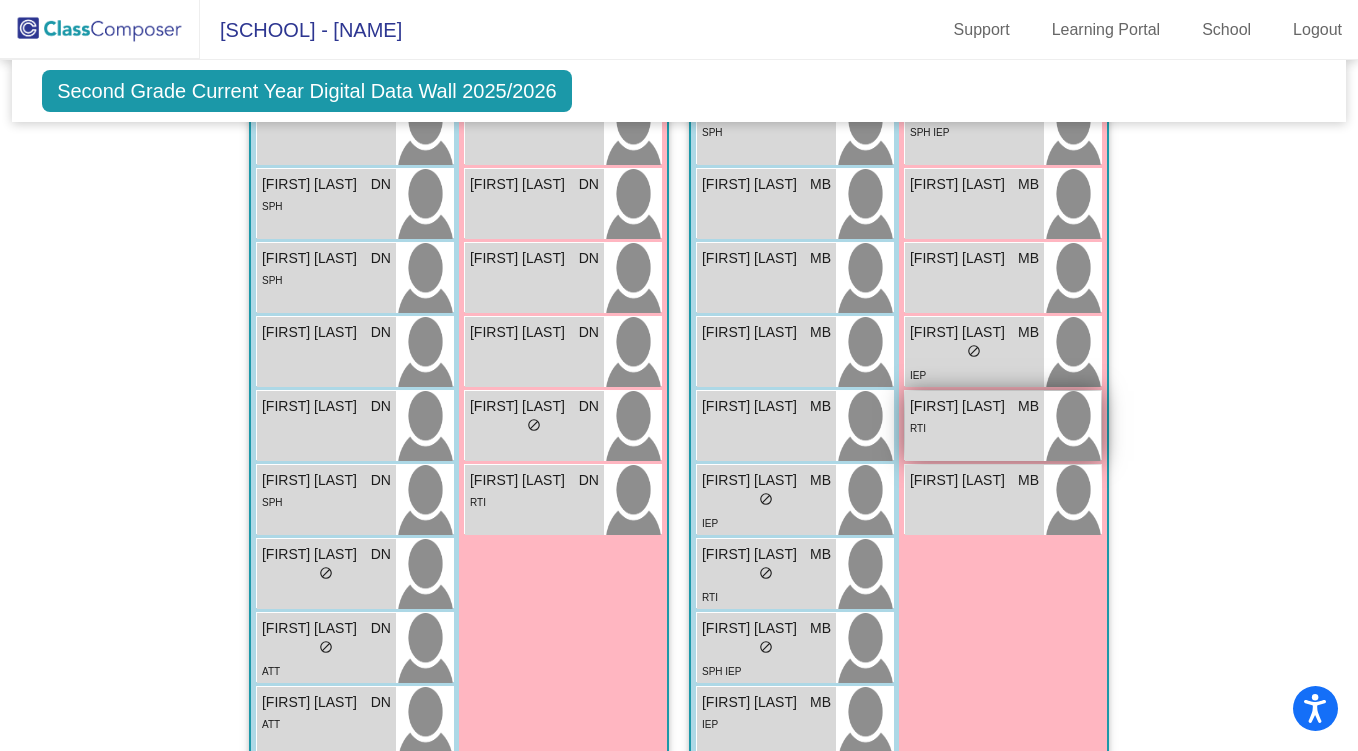 click on "RTI" at bounding box center (974, 427) 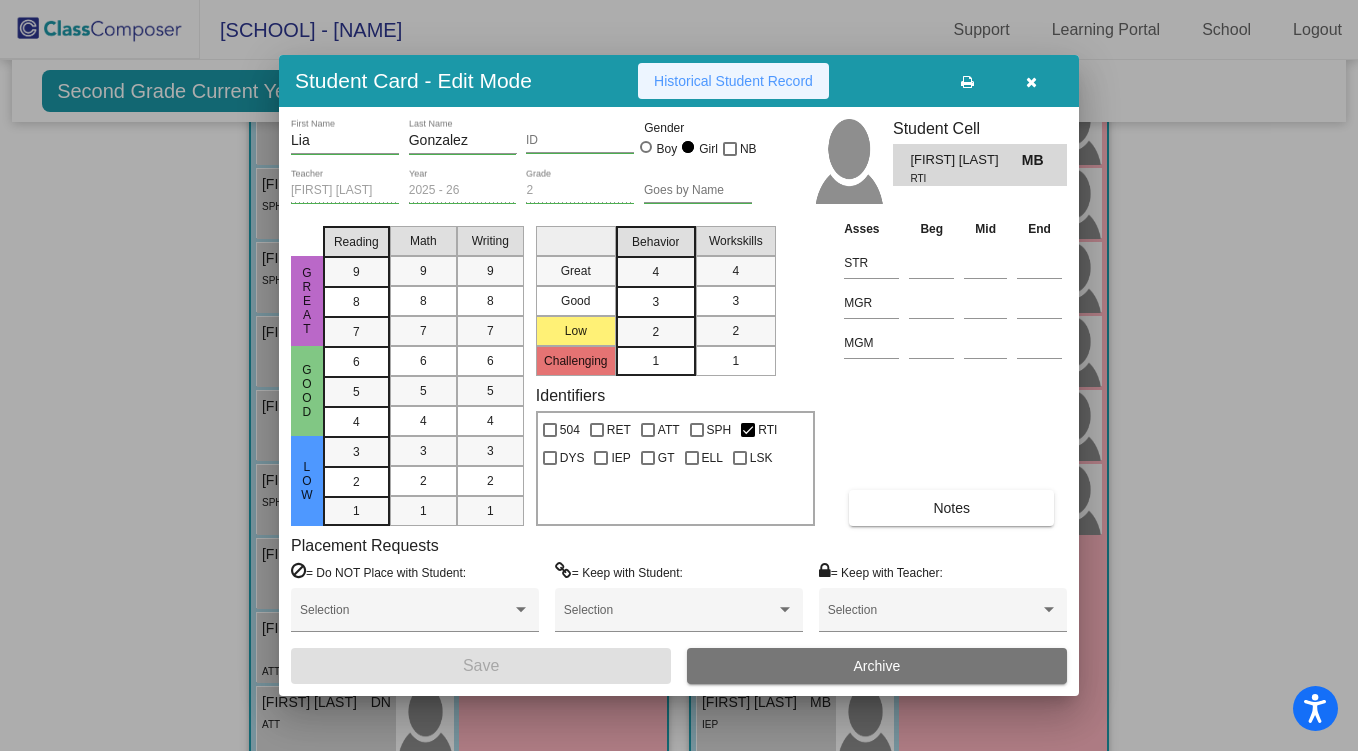 click on "Historical Student Record" at bounding box center [733, 81] 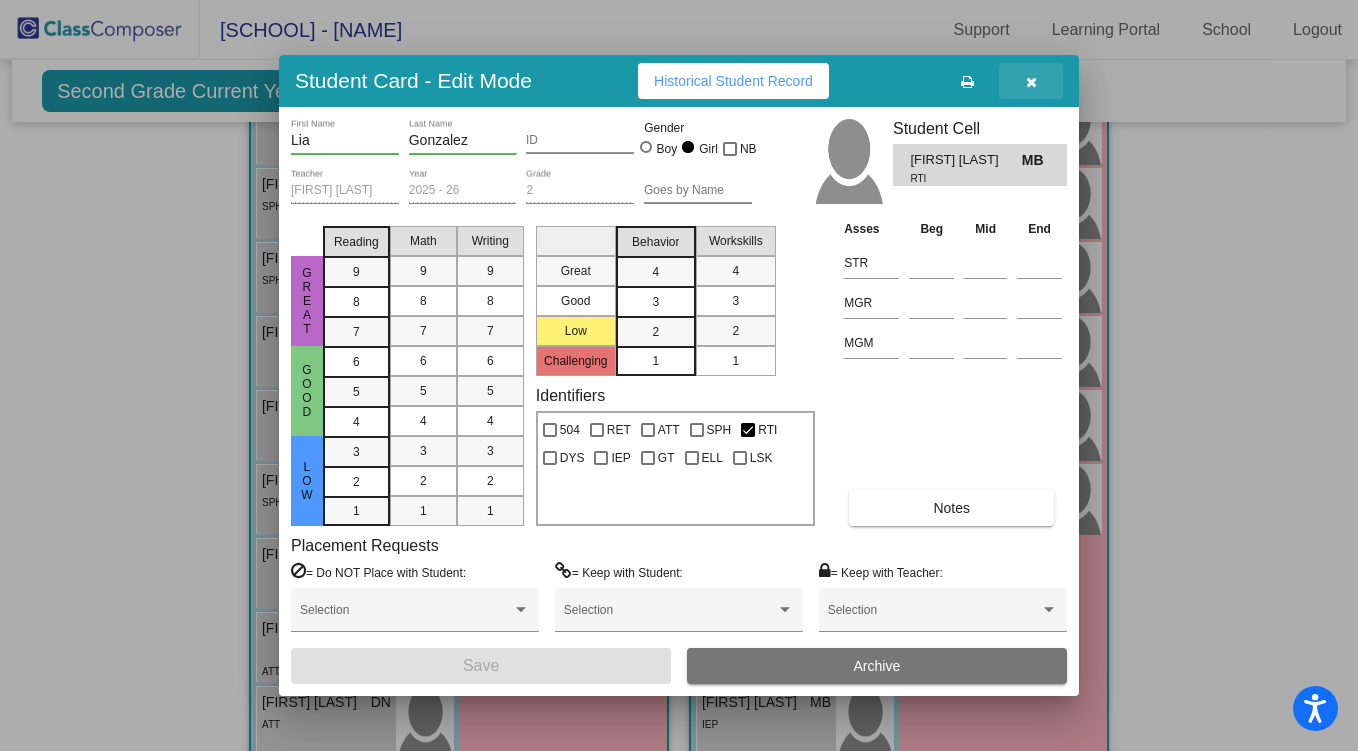 click at bounding box center [1031, 82] 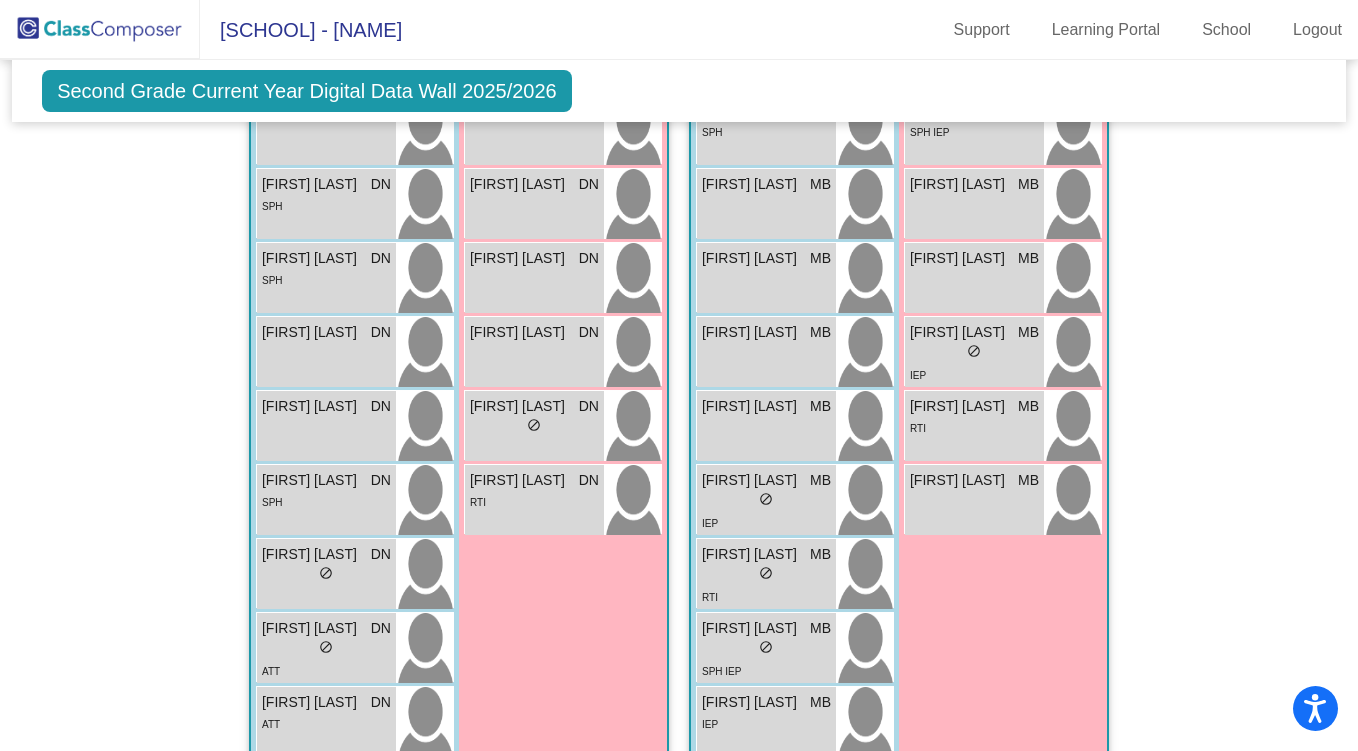 scroll, scrollTop: 273, scrollLeft: 0, axis: vertical 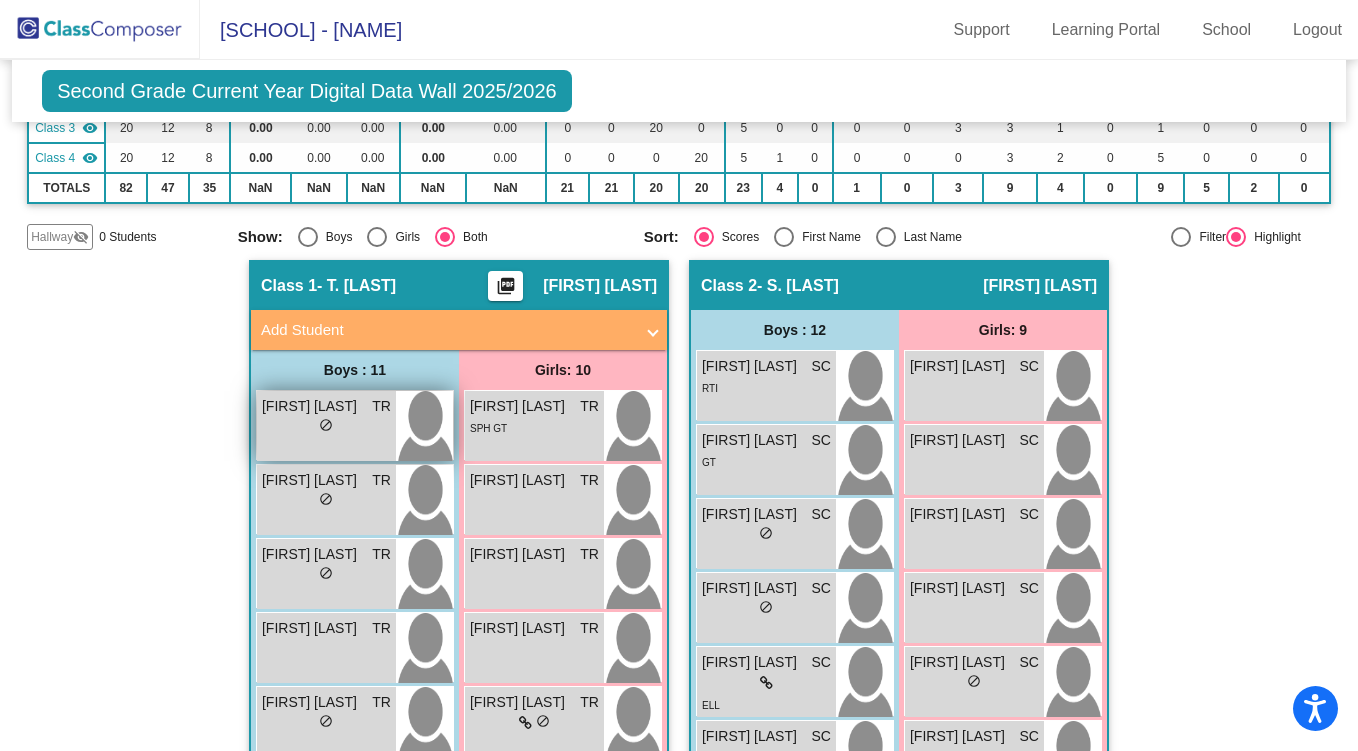 click at bounding box center (424, 426) 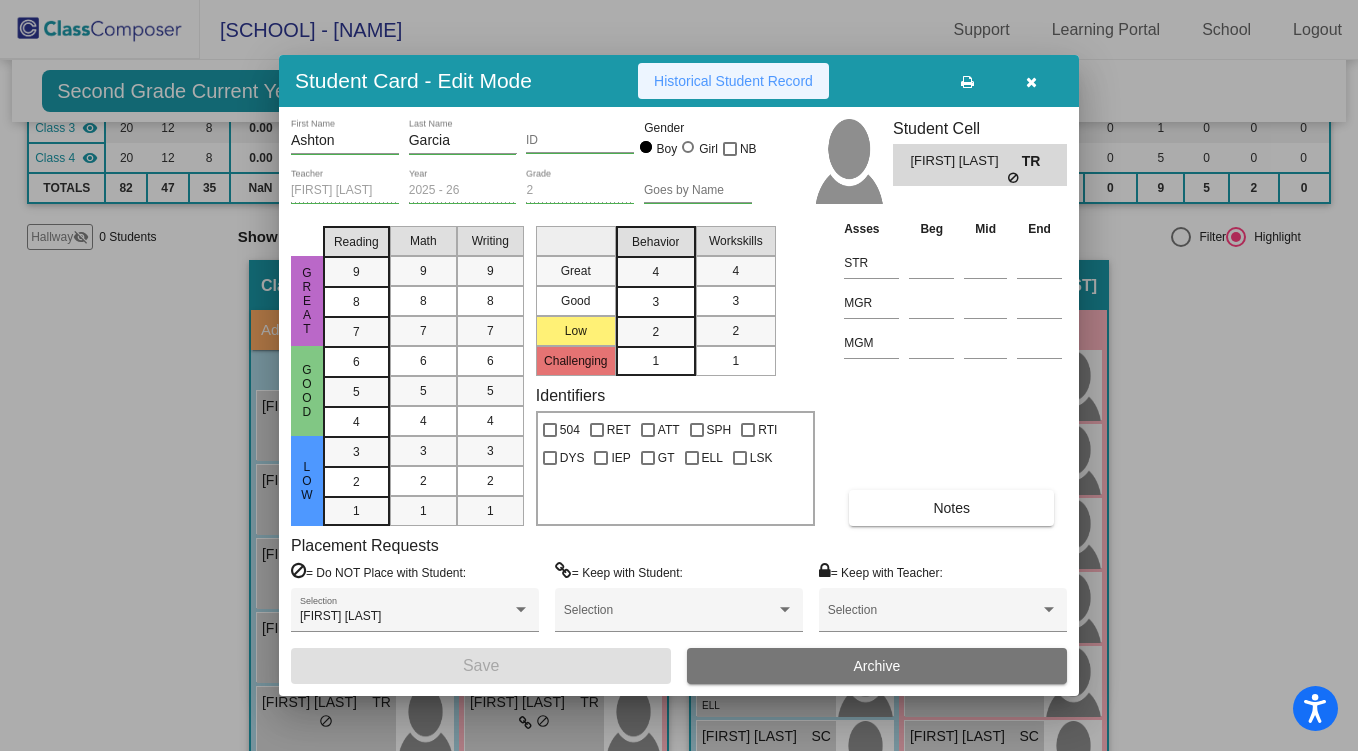 click on "Historical Student Record" at bounding box center (733, 81) 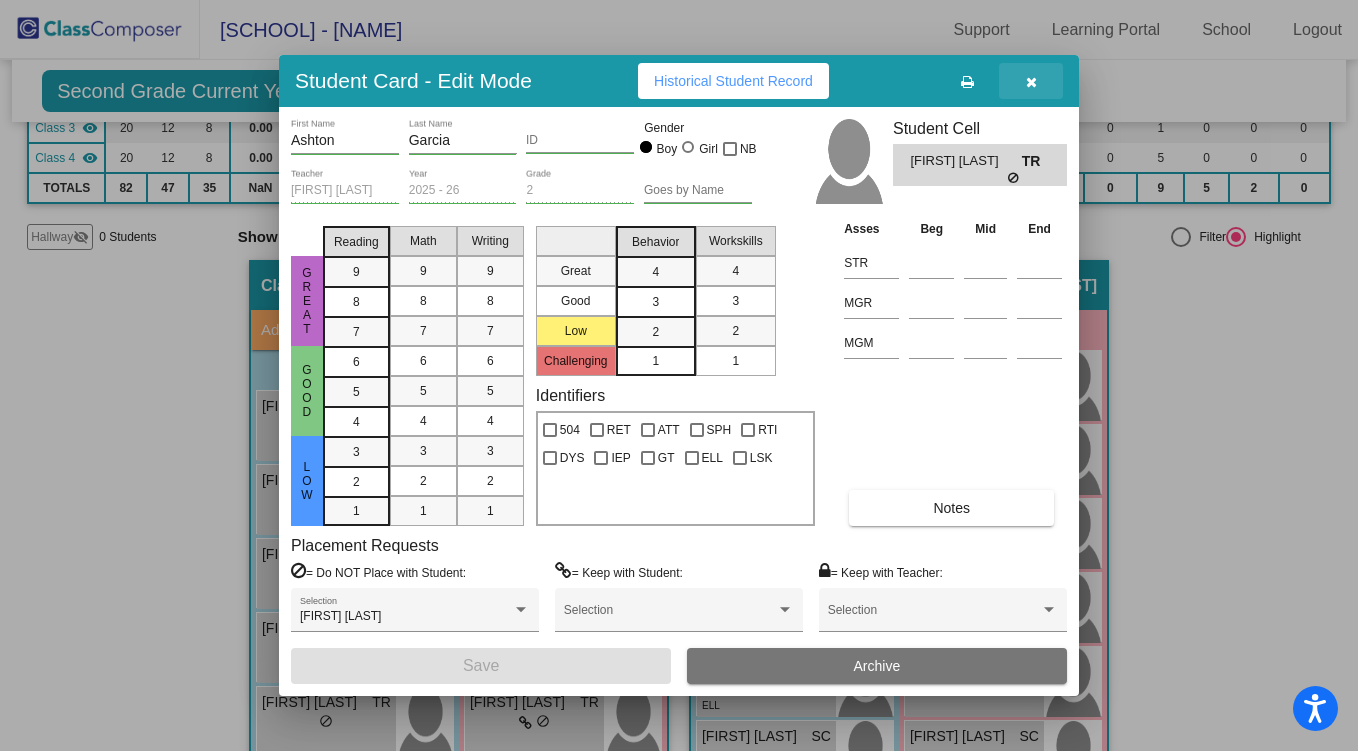 click at bounding box center [1031, 81] 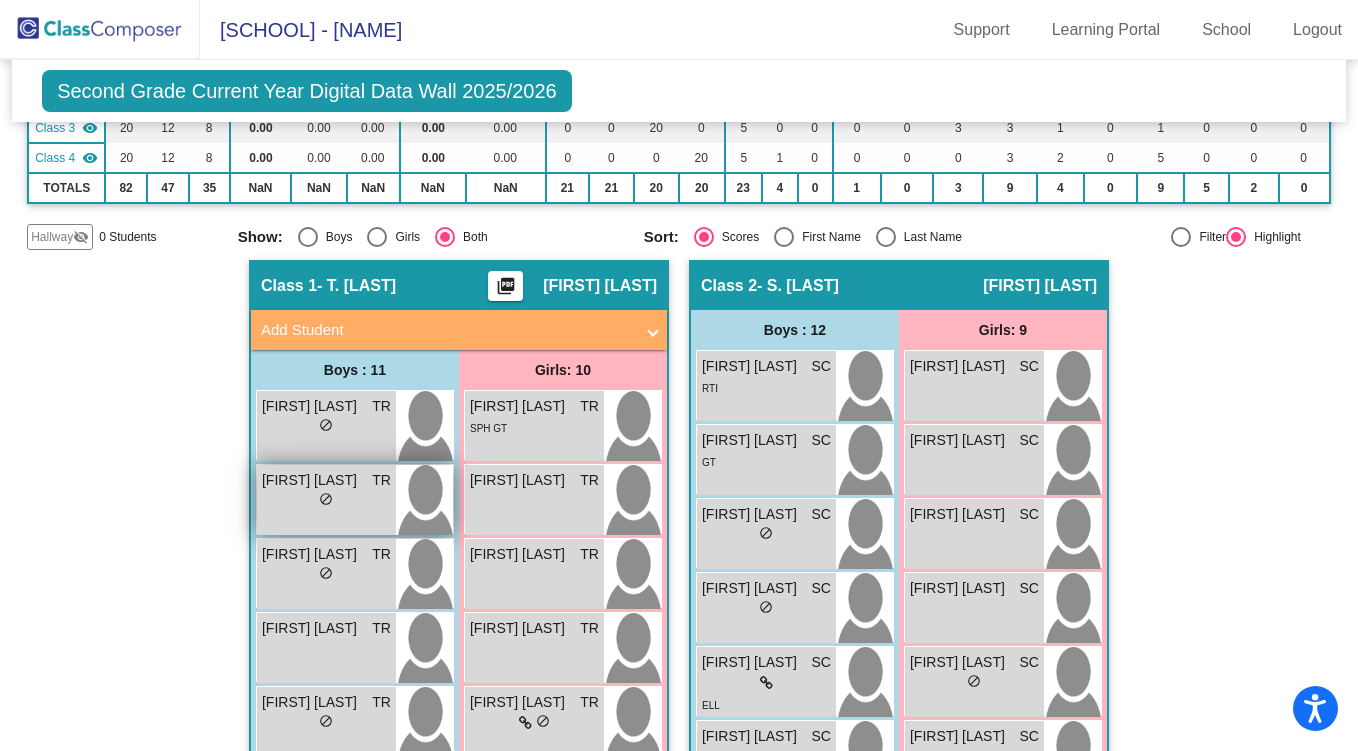click at bounding box center (424, 500) 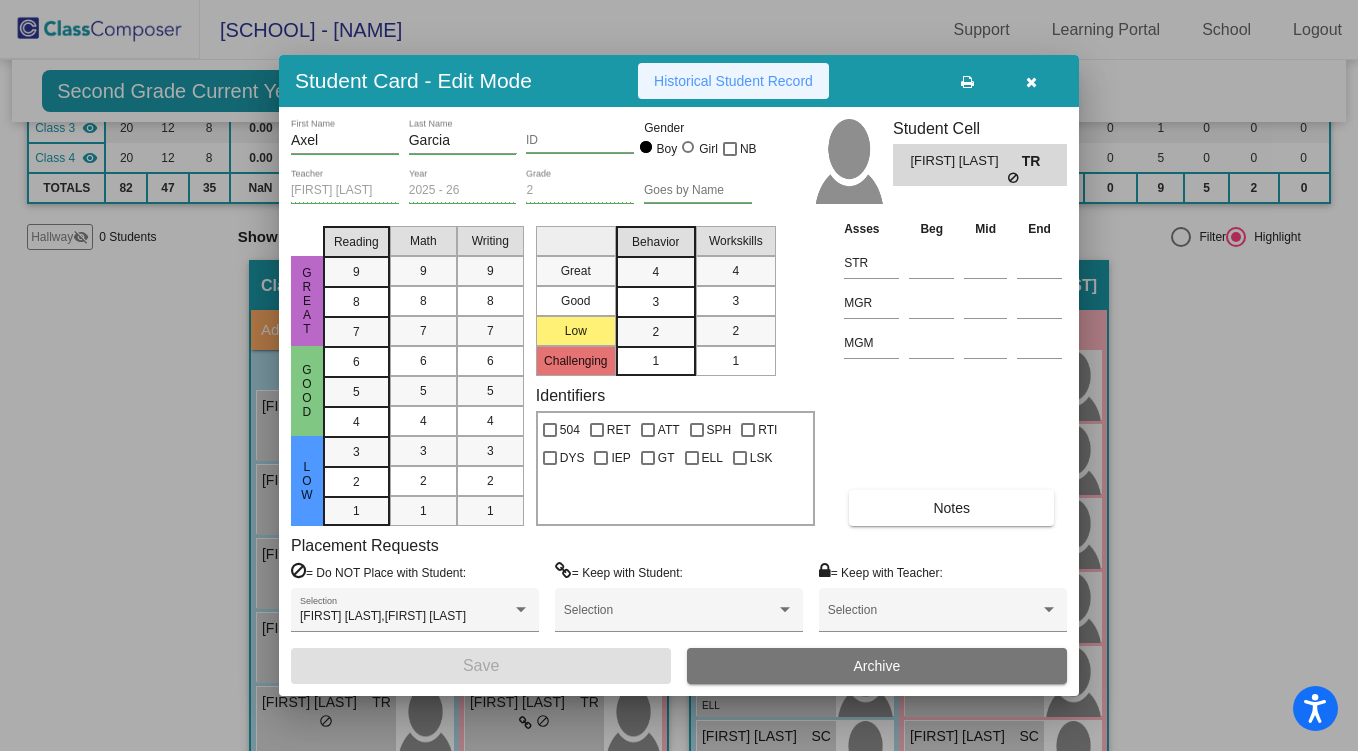 click on "Historical Student Record" at bounding box center [733, 81] 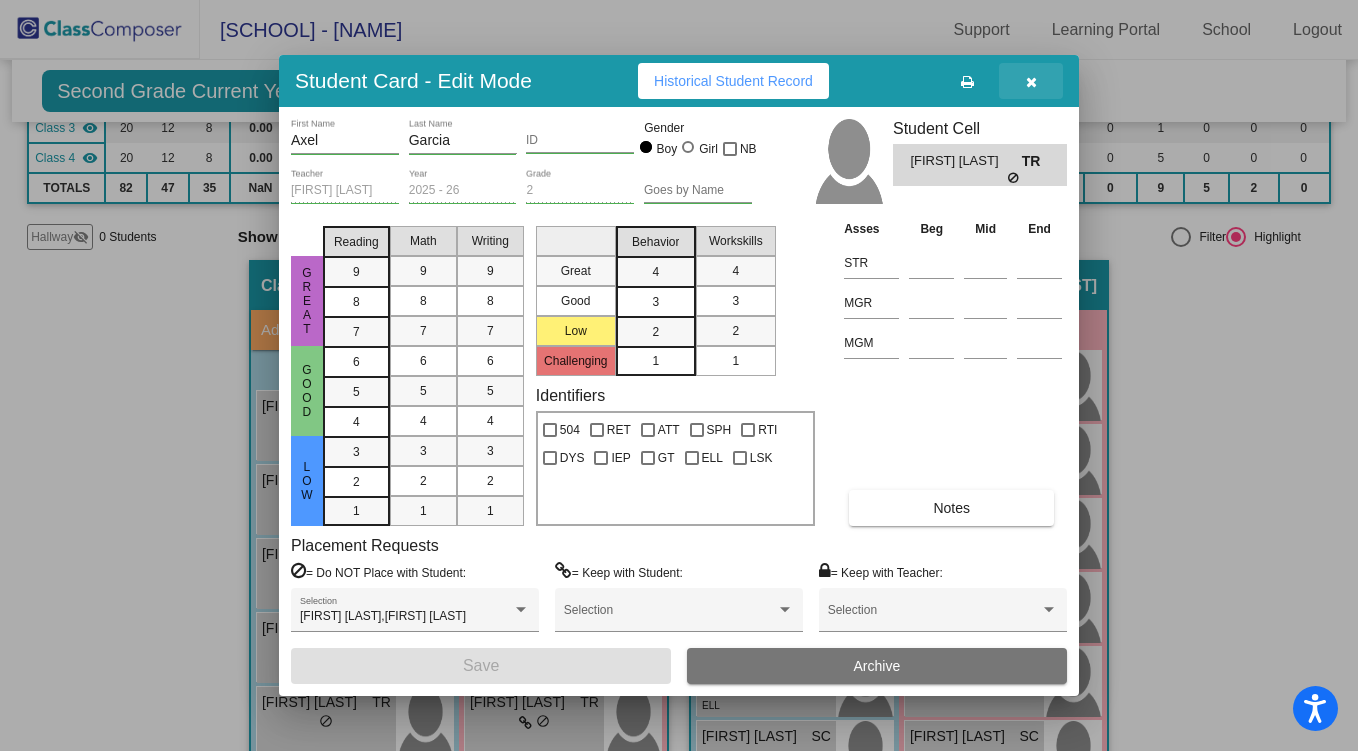 click at bounding box center [1031, 82] 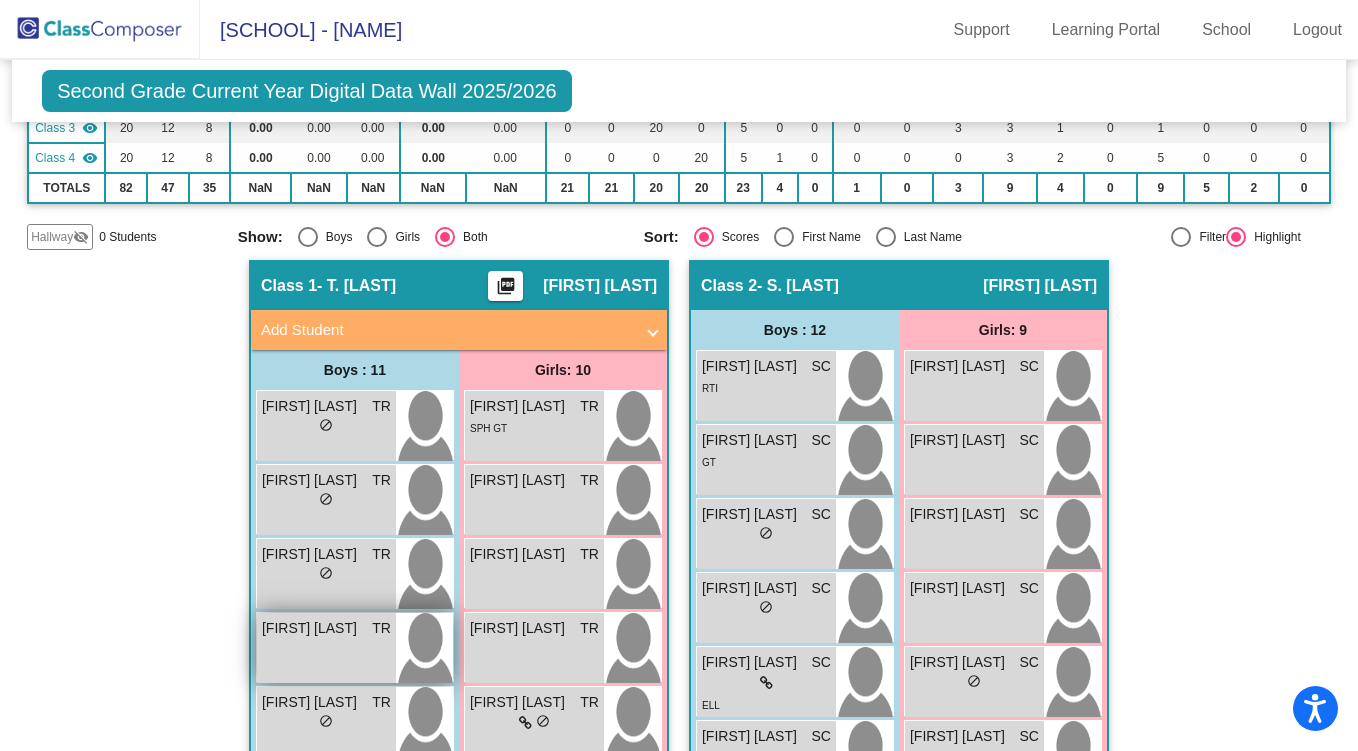 click on "DaShawn Trevino TR lock do_not_disturb_alt" at bounding box center (326, 648) 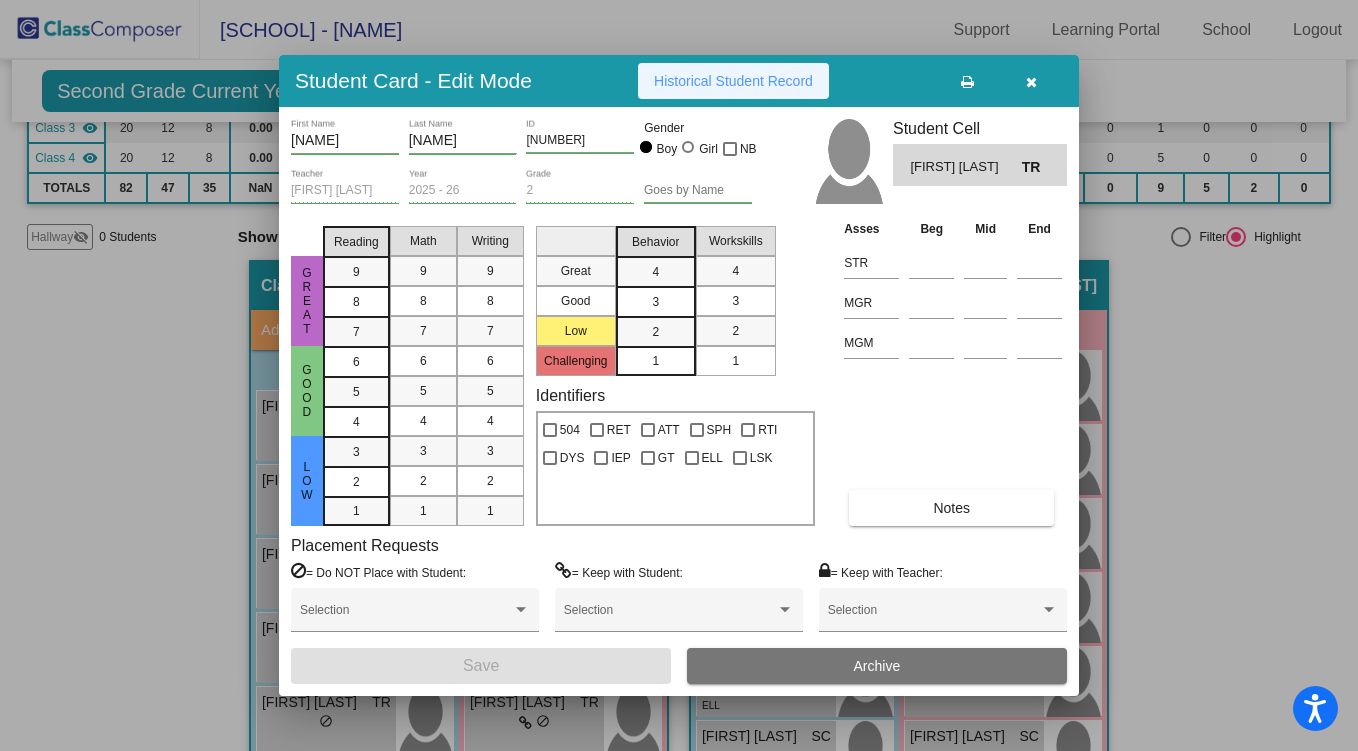 click on "Historical Student Record" at bounding box center (733, 81) 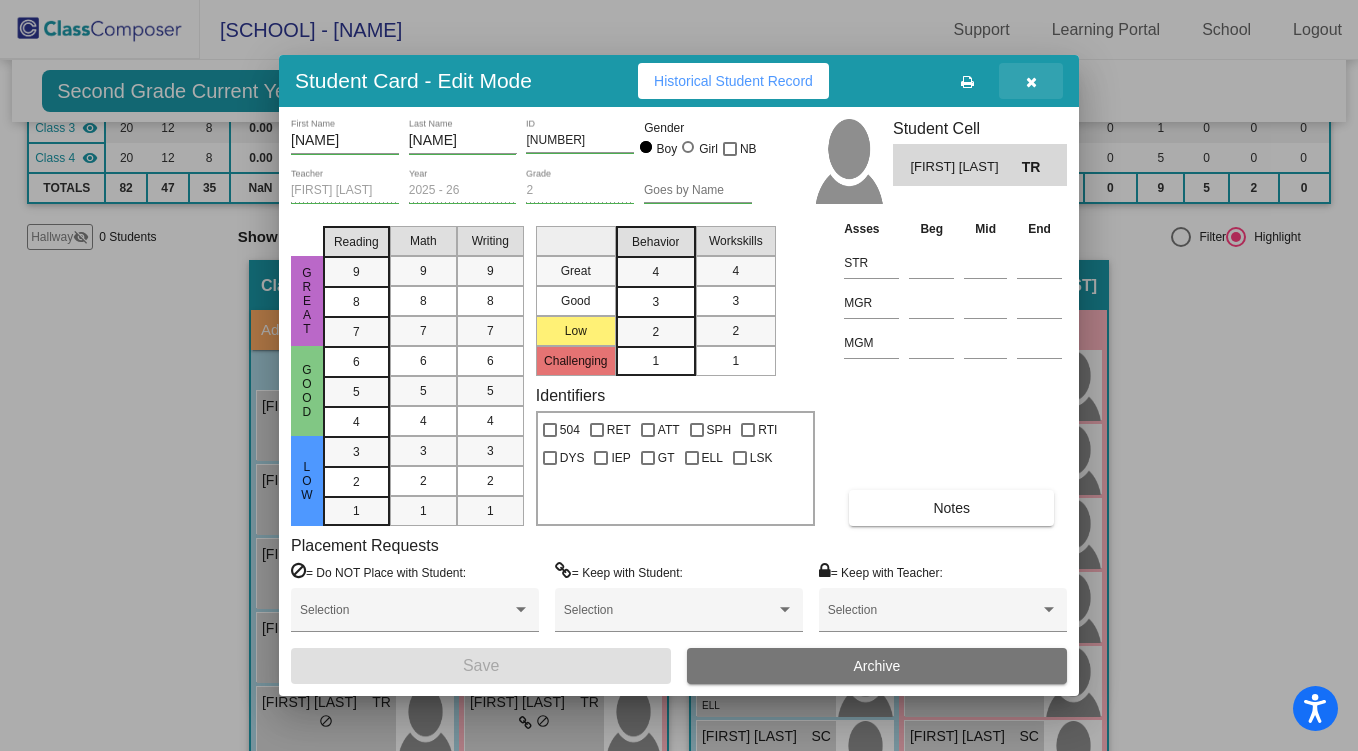 click at bounding box center (1031, 81) 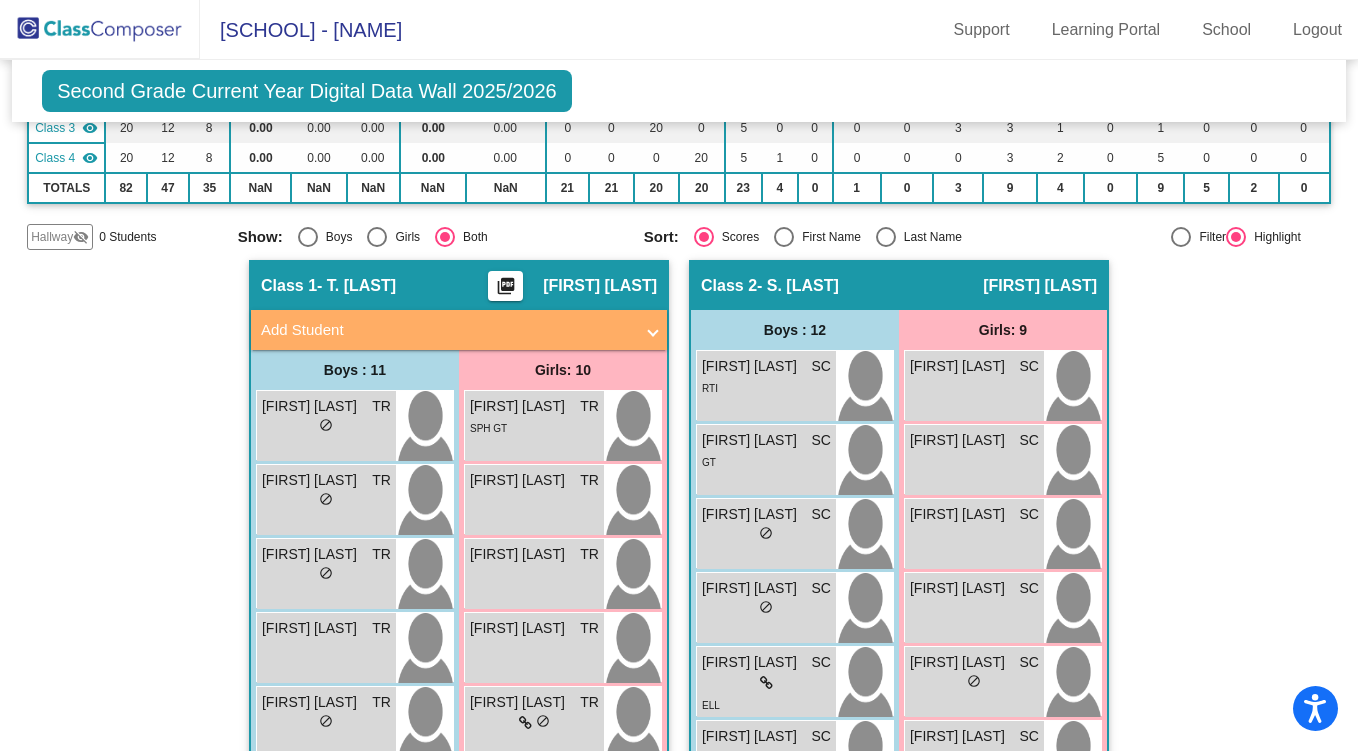 scroll, scrollTop: 1391, scrollLeft: 0, axis: vertical 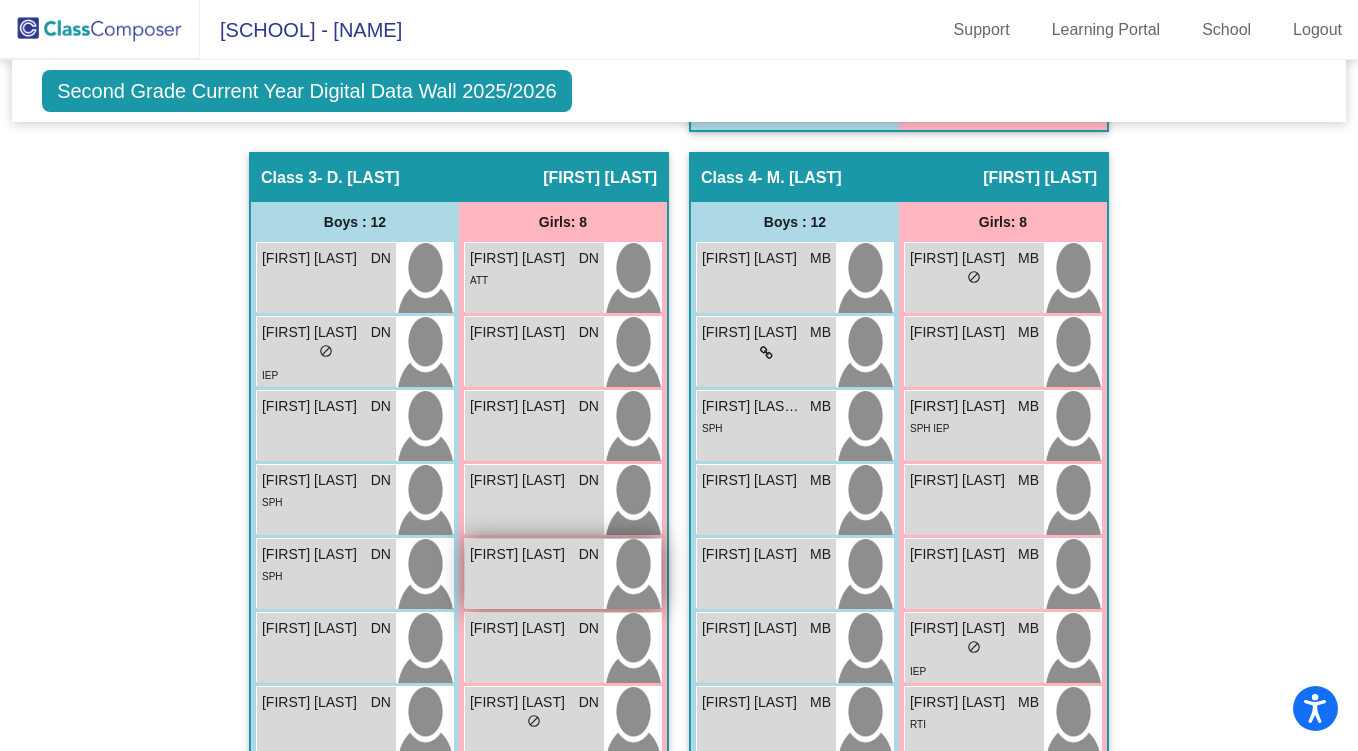 click on "Mireya Ruvalcaba DN lock do_not_disturb_alt" at bounding box center [534, 574] 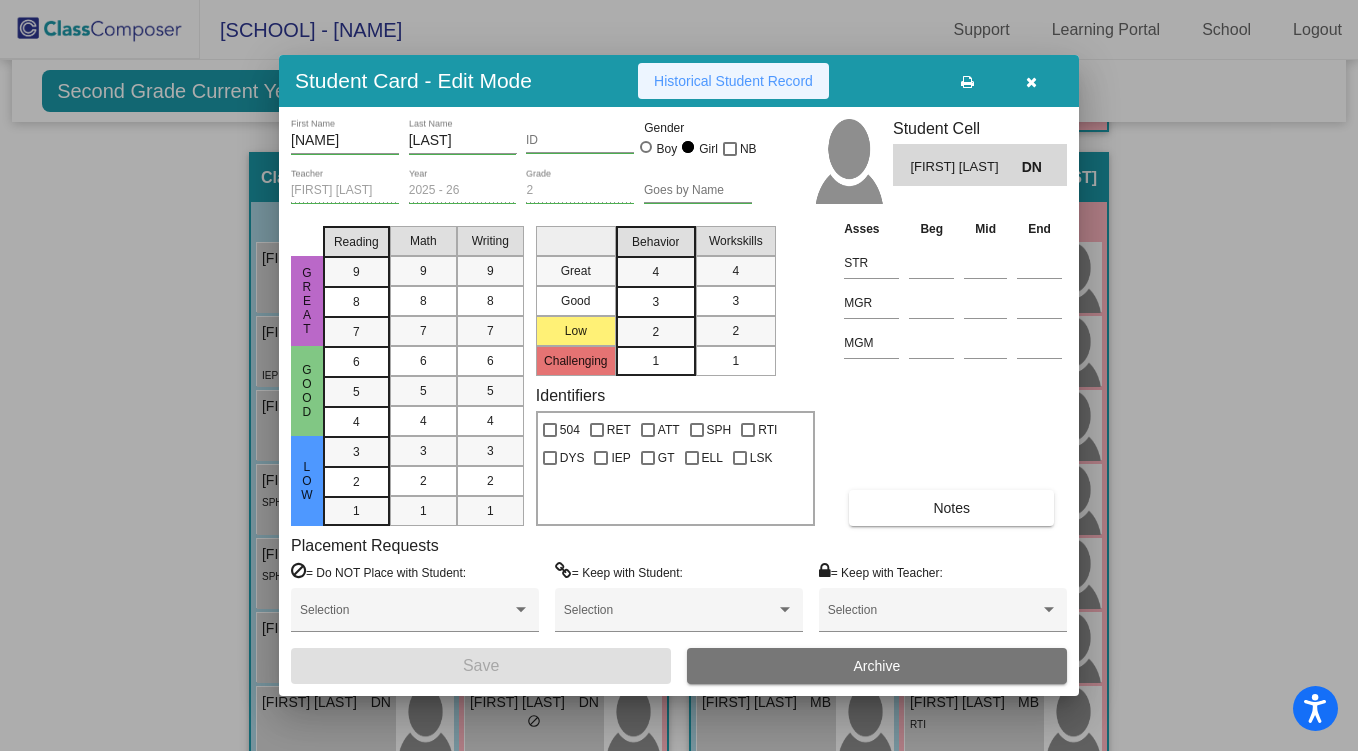 click on "Historical Student Record" at bounding box center (733, 81) 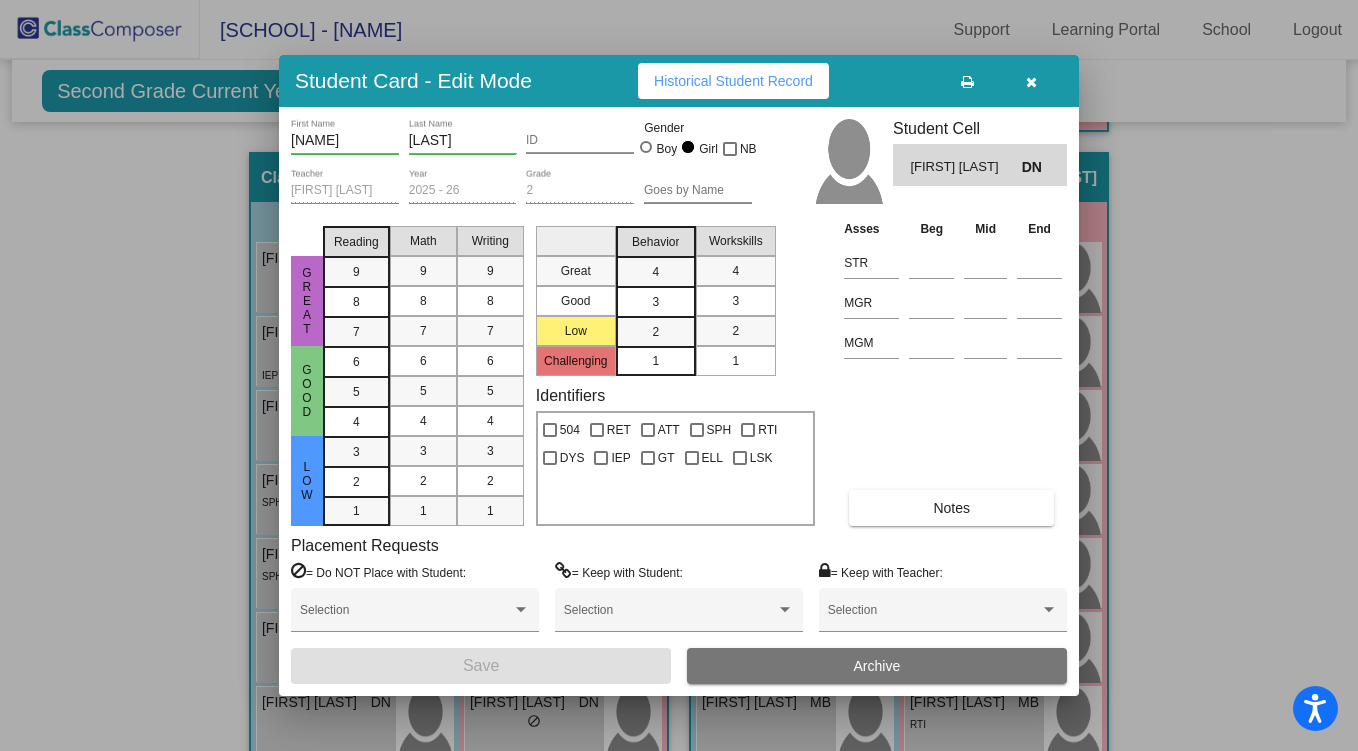 click on "Historical Student Record" at bounding box center (733, 81) 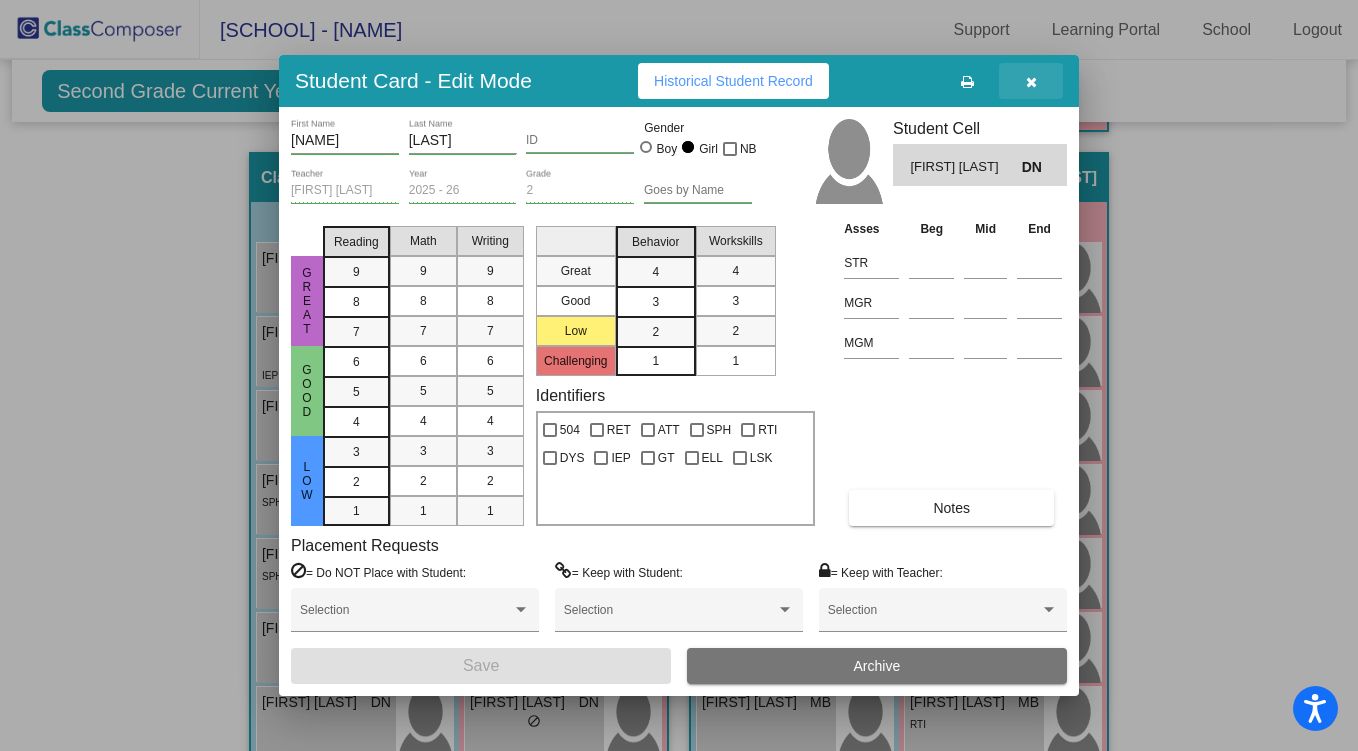 click at bounding box center (1031, 82) 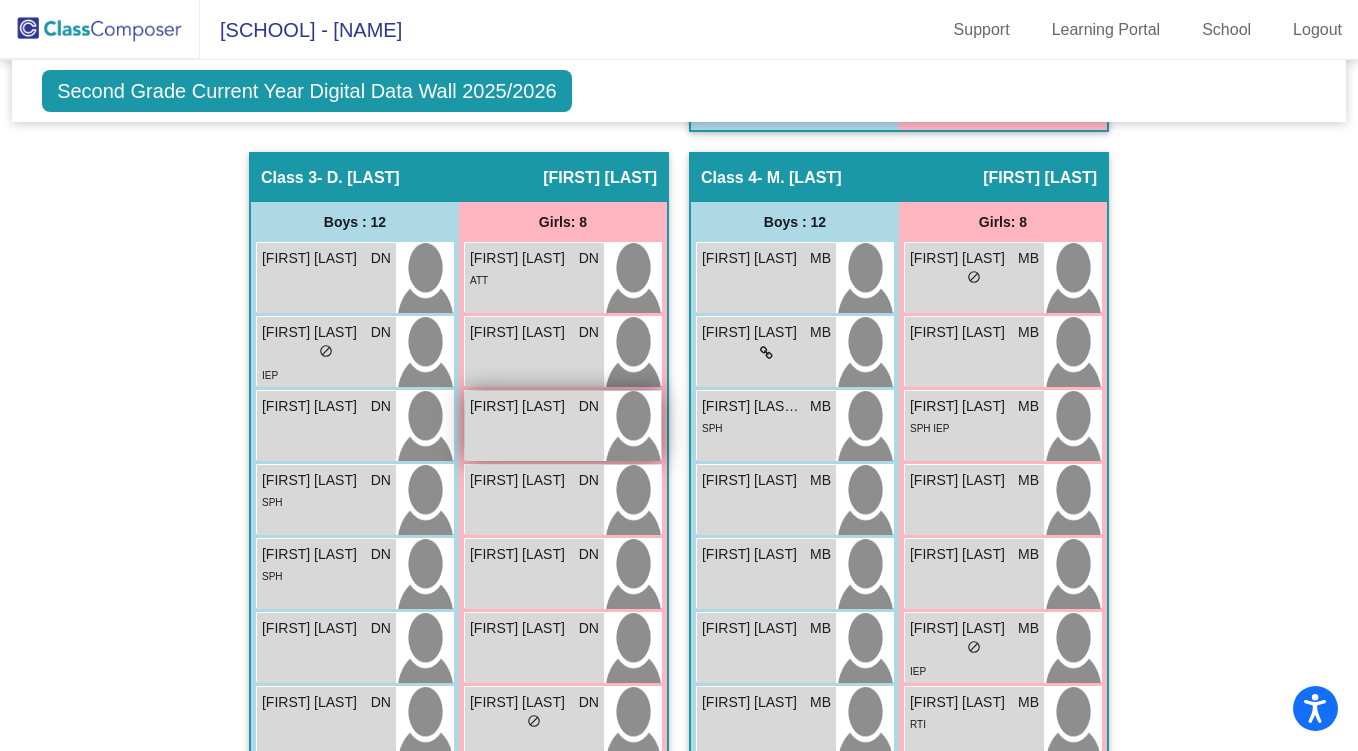 click on "Khloe Olivarez DN lock do_not_disturb_alt" at bounding box center [534, 426] 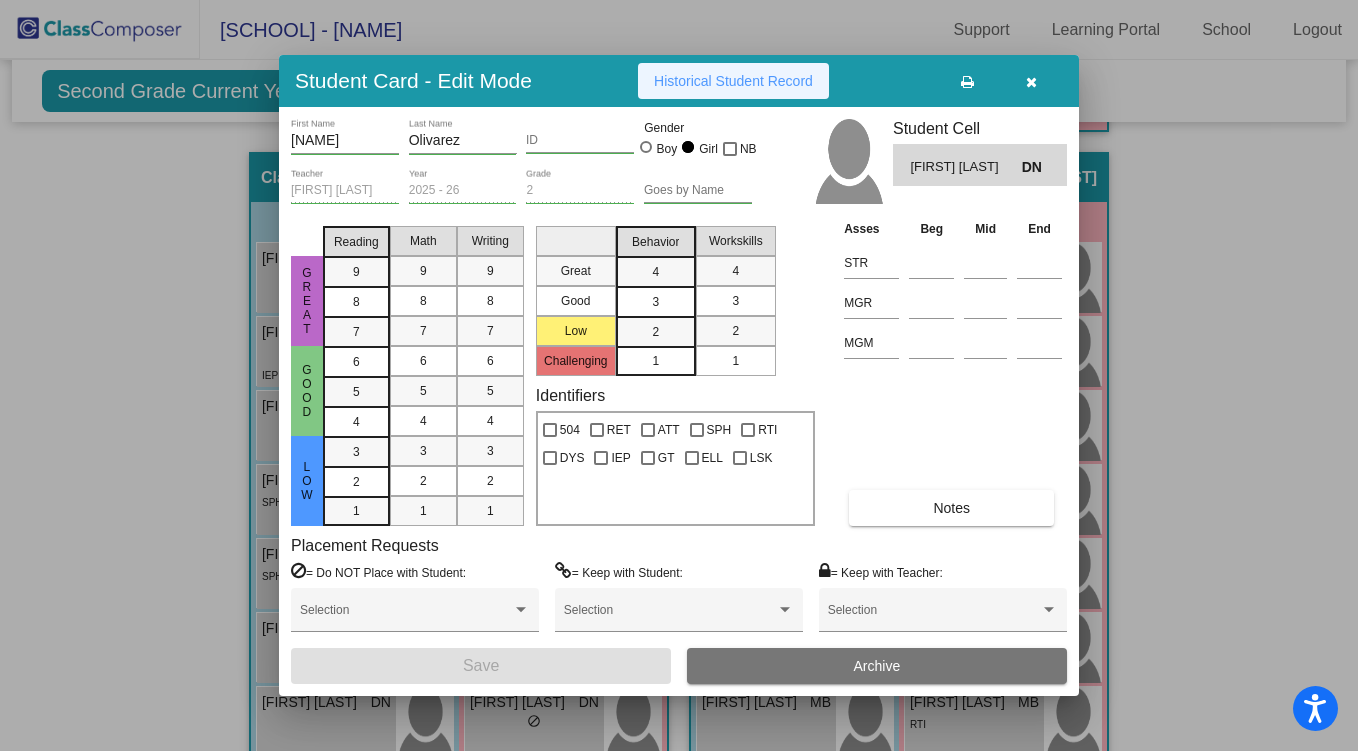 click on "Historical Student Record" at bounding box center (733, 81) 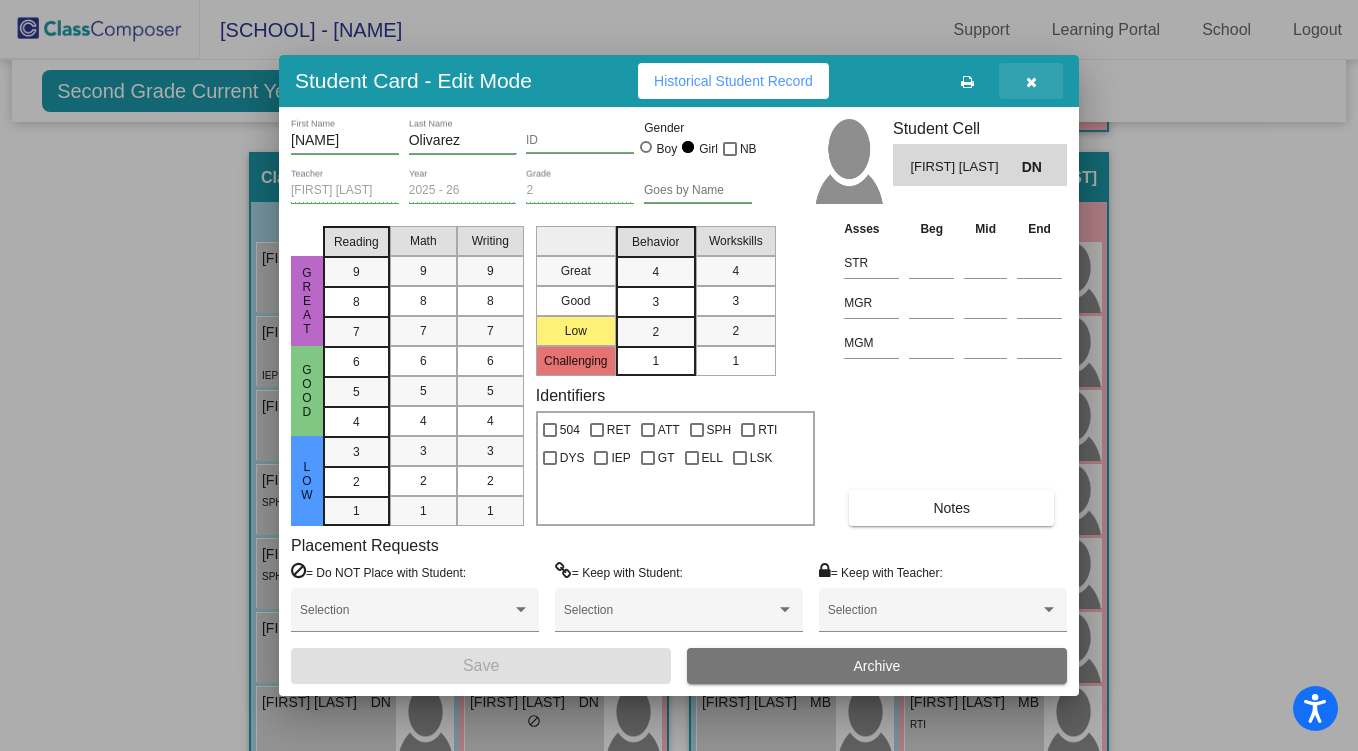 click at bounding box center [1031, 81] 